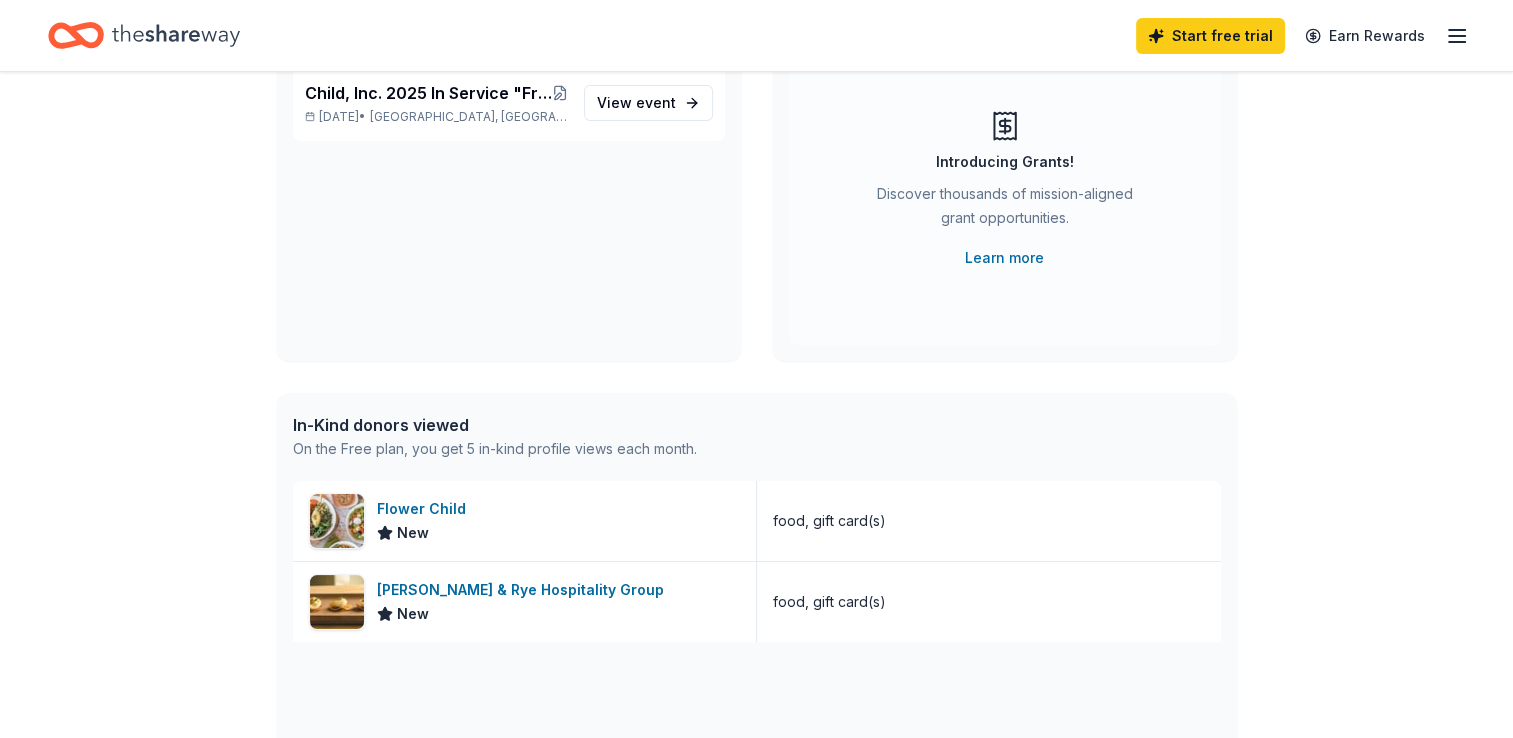 scroll, scrollTop: 206, scrollLeft: 0, axis: vertical 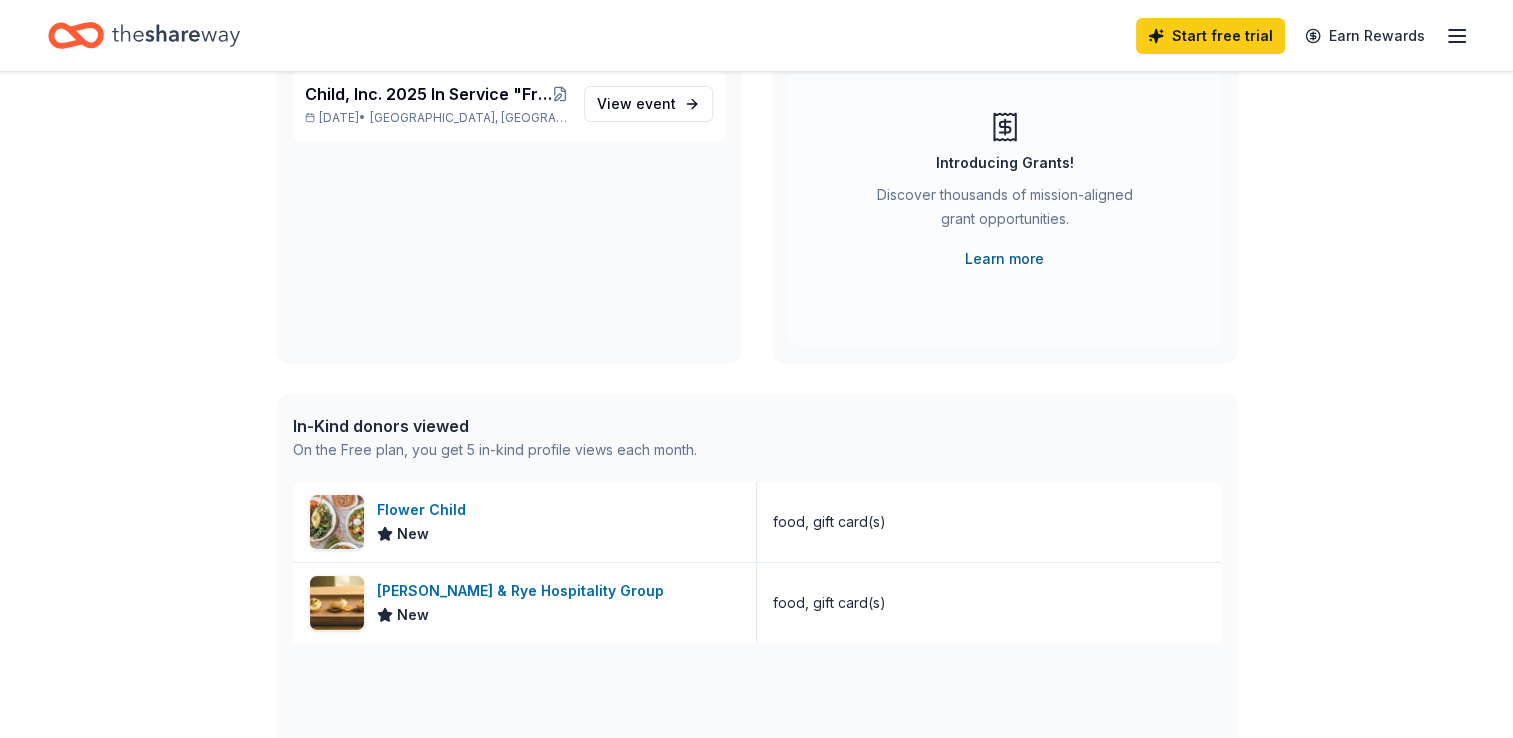 click on "Learn more" at bounding box center [1004, 259] 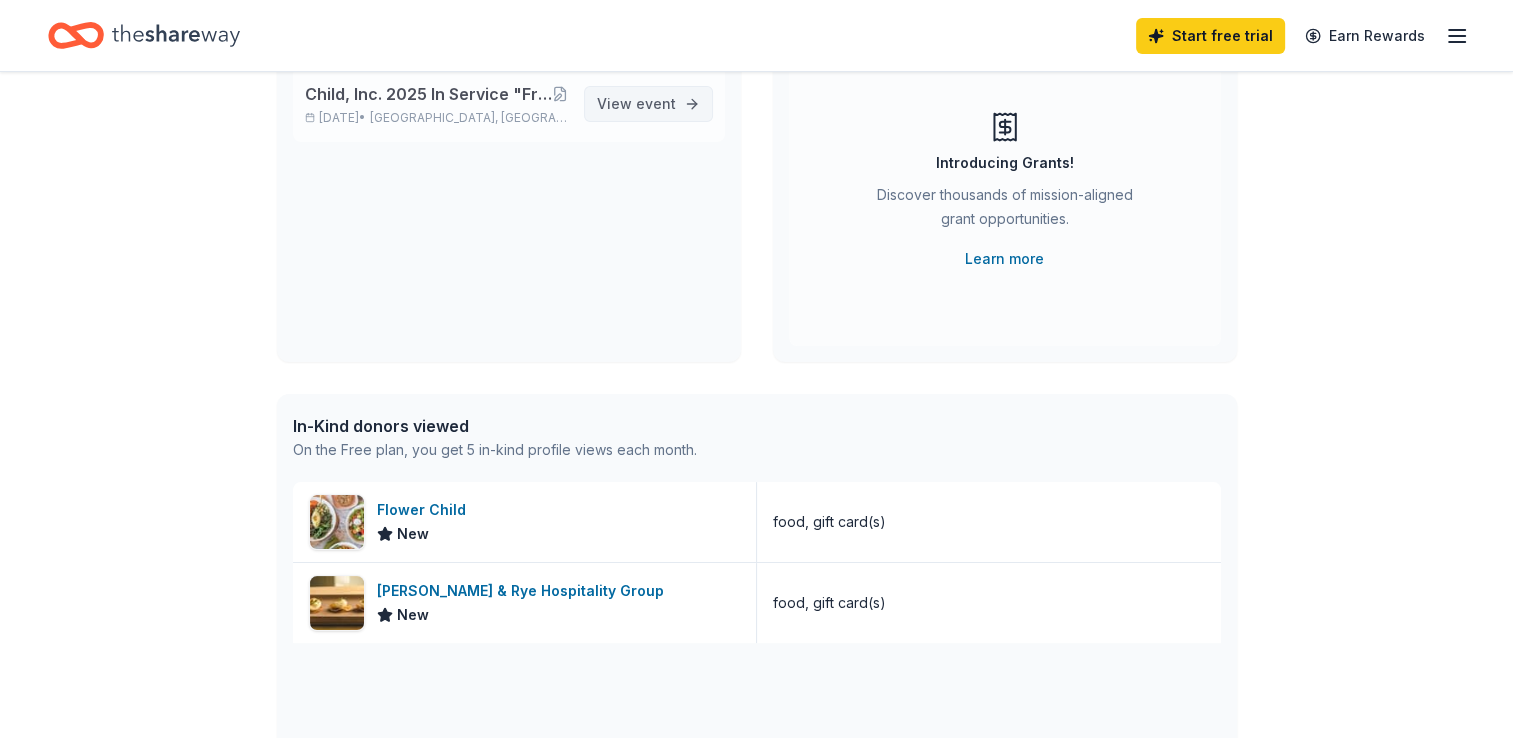 click on "event" at bounding box center [656, 103] 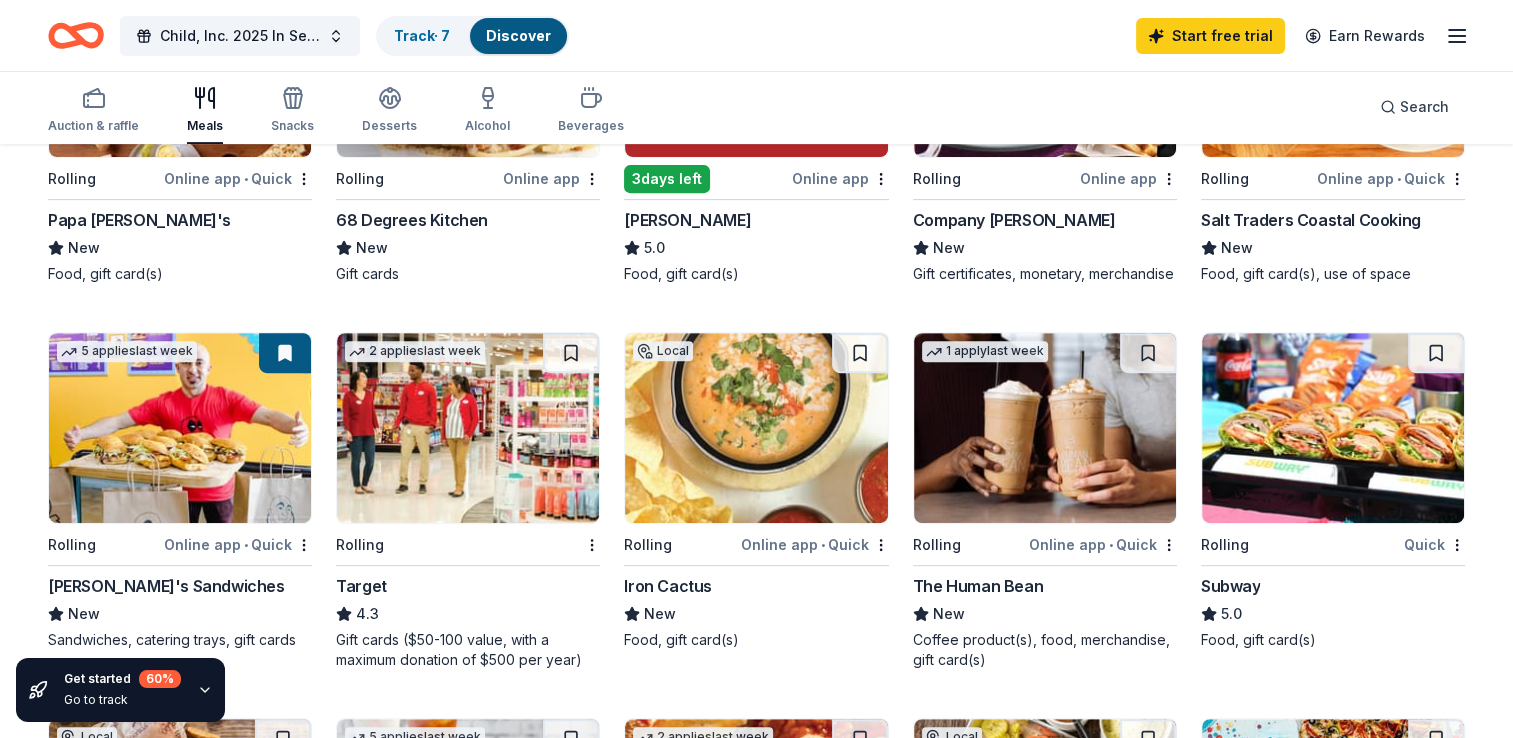 scroll, scrollTop: 750, scrollLeft: 0, axis: vertical 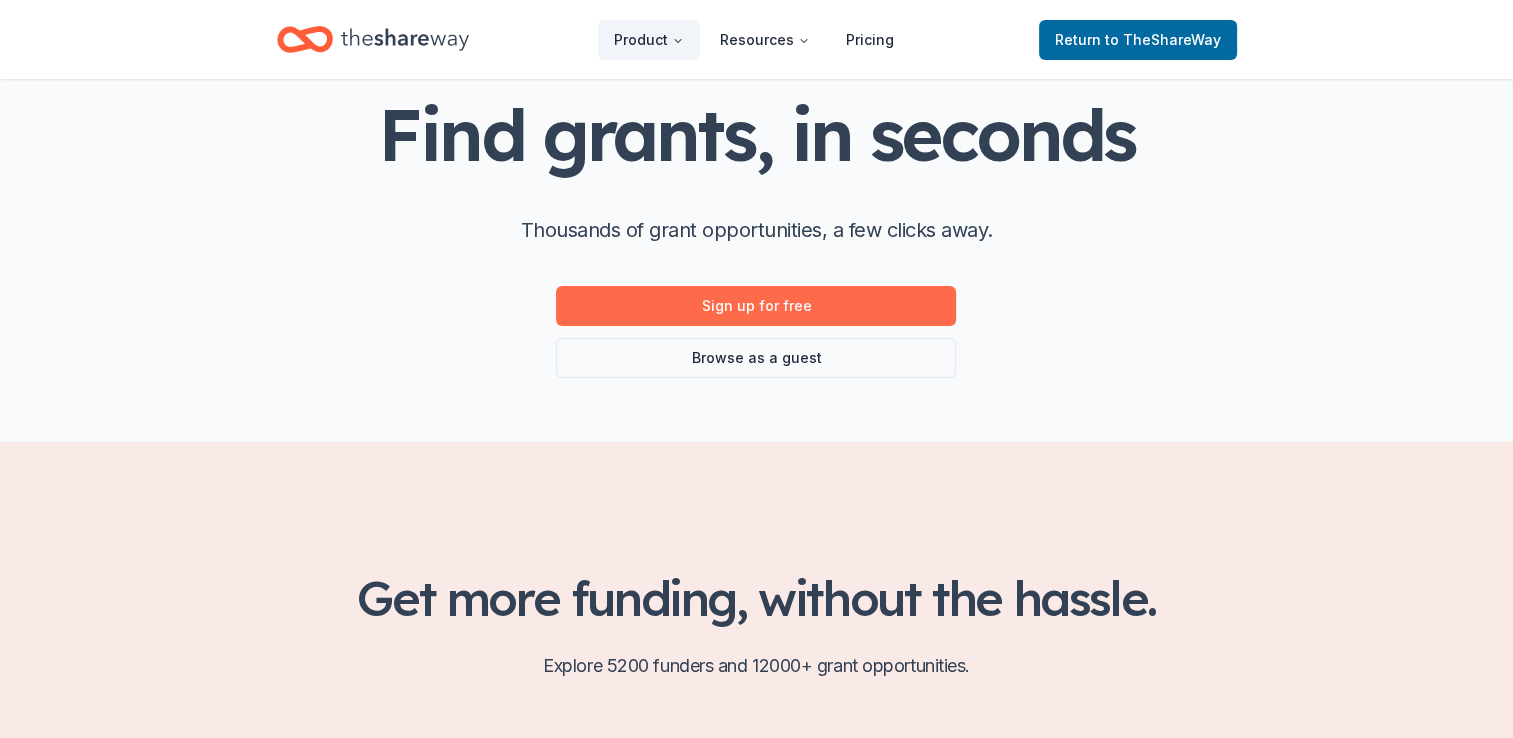 click on "Sign up for free" at bounding box center (756, 306) 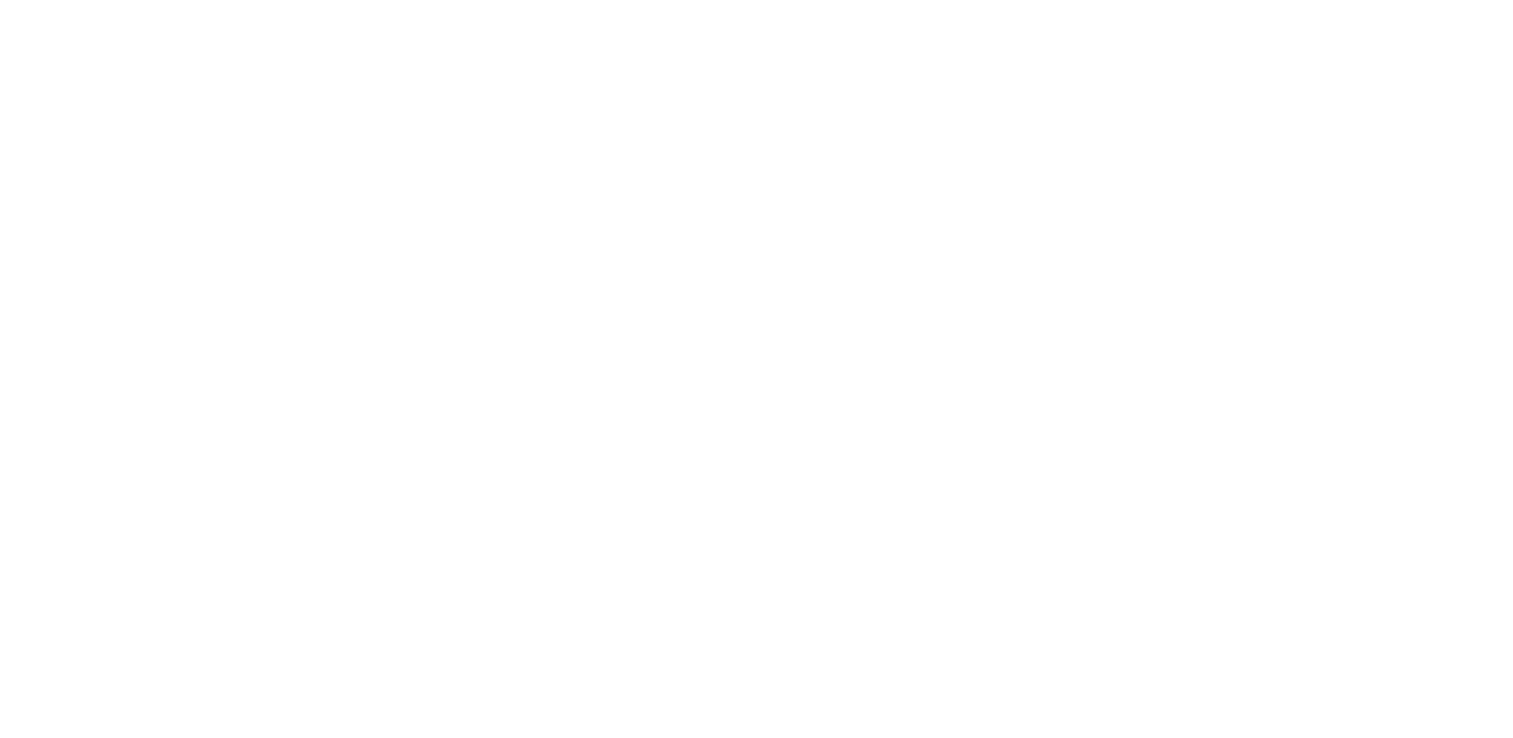 scroll, scrollTop: 0, scrollLeft: 0, axis: both 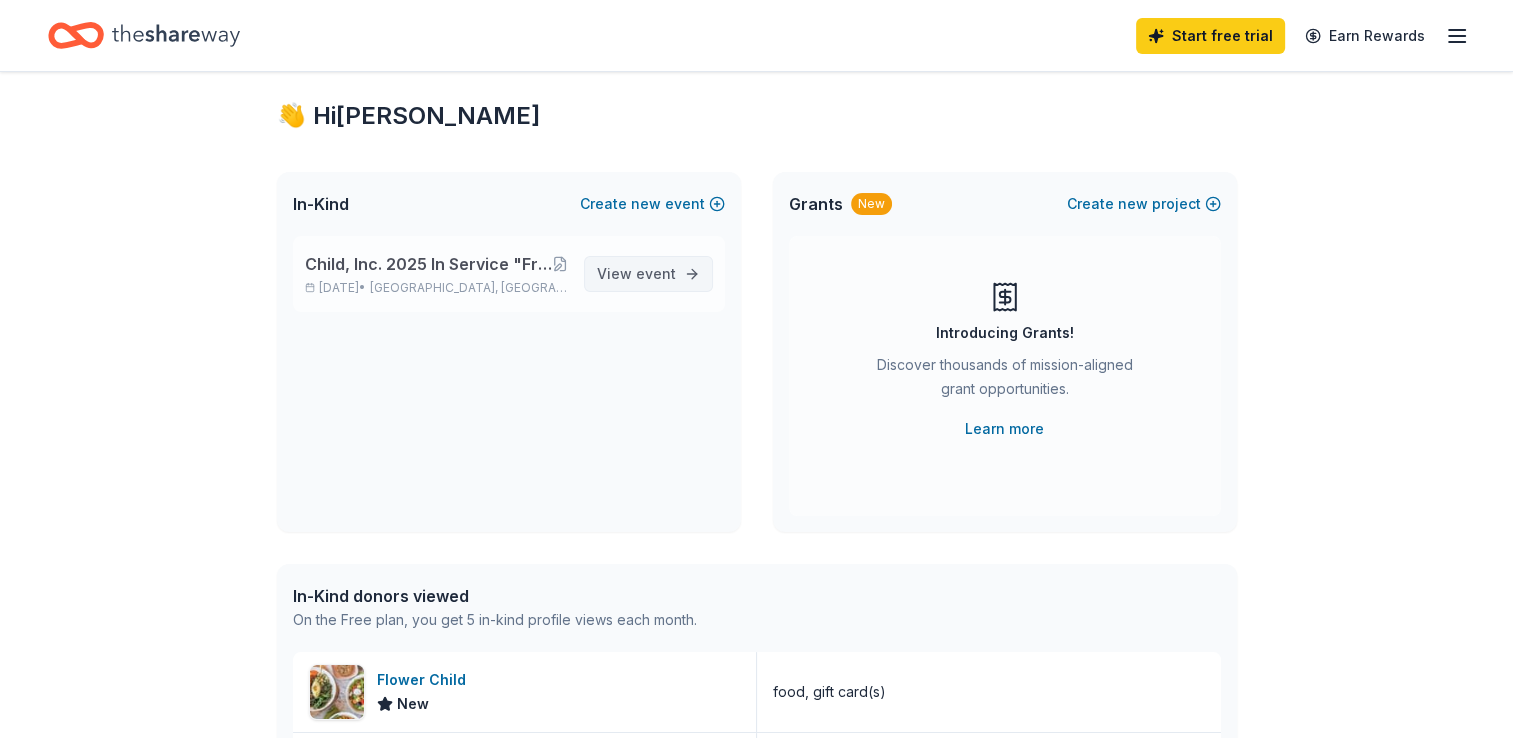 click on "event" at bounding box center [656, 273] 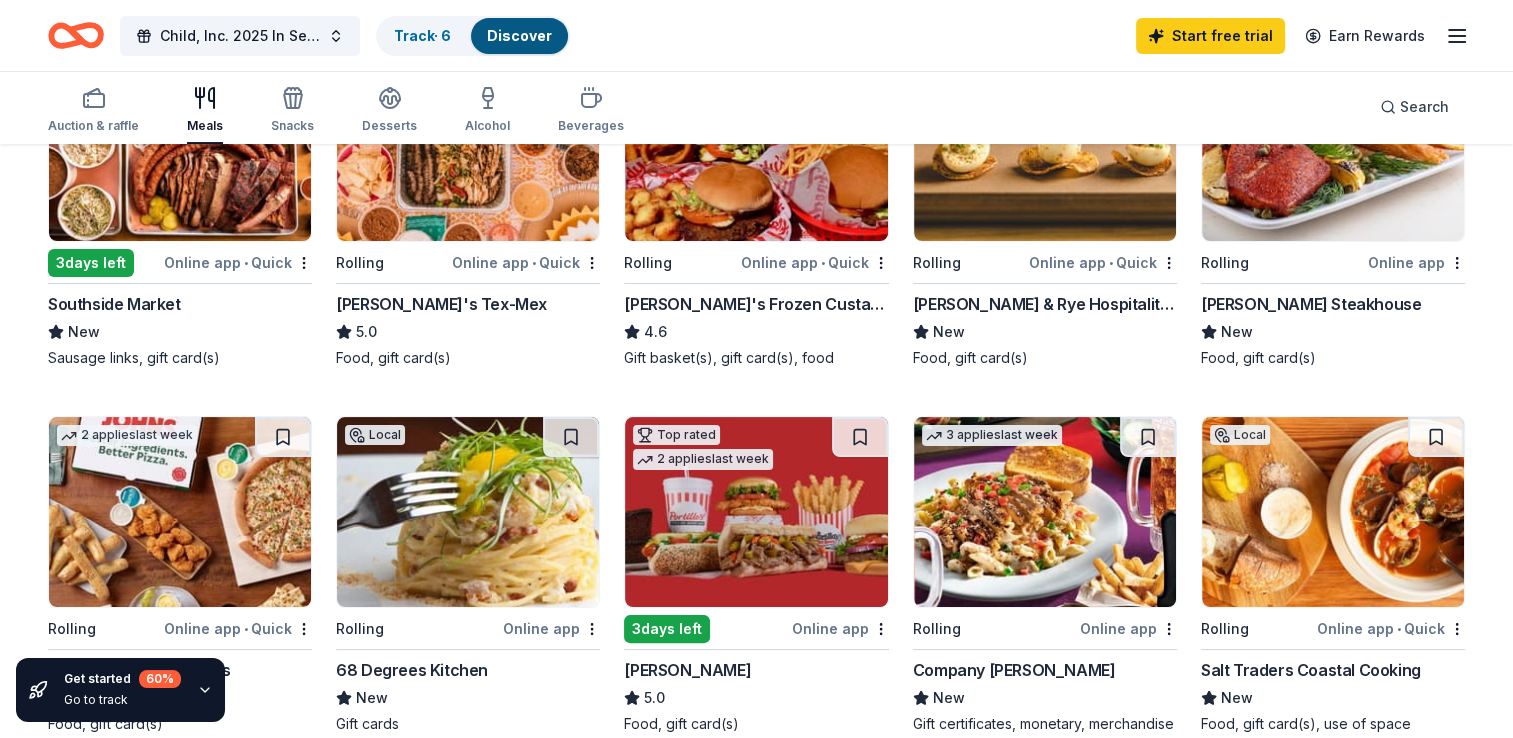 scroll, scrollTop: 0, scrollLeft: 0, axis: both 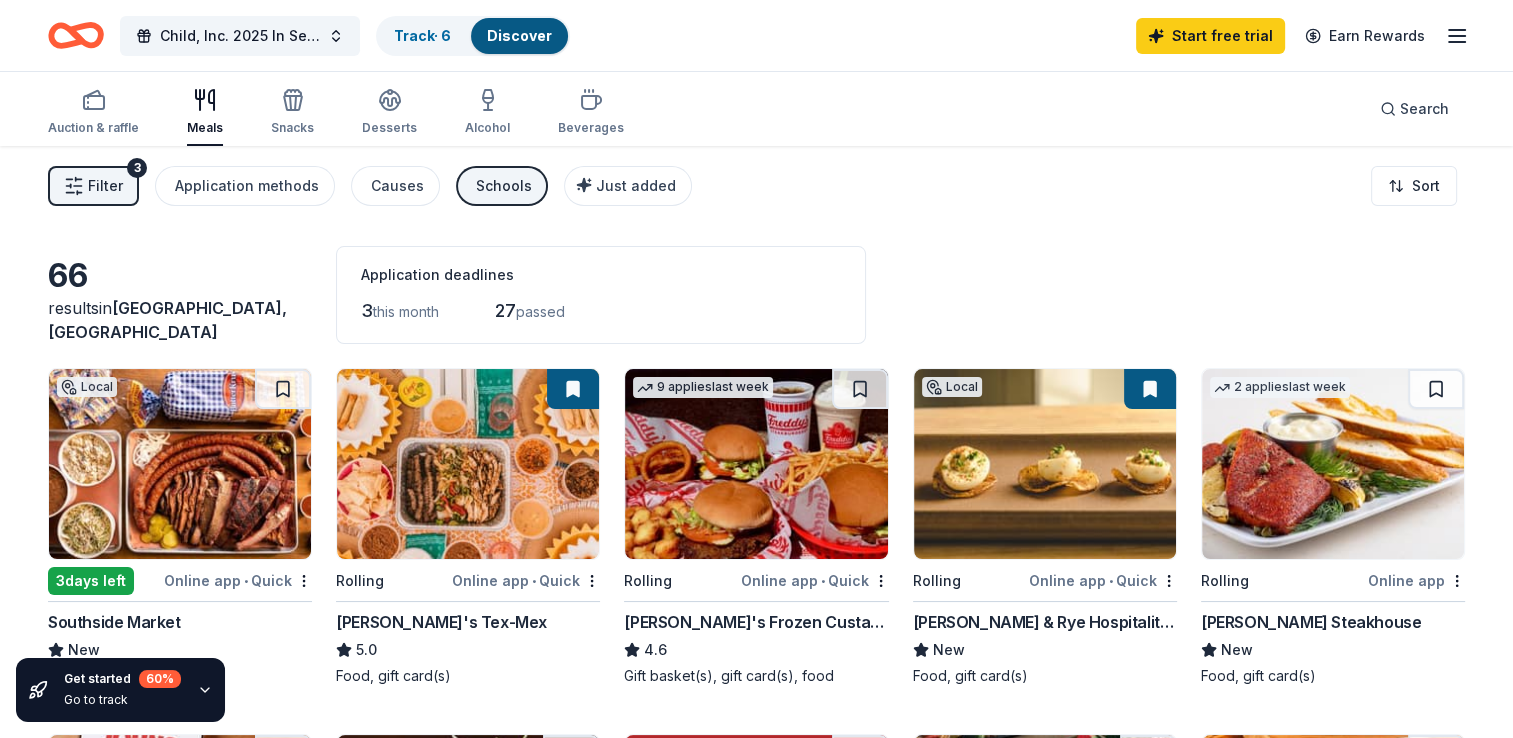 click at bounding box center [756, 464] 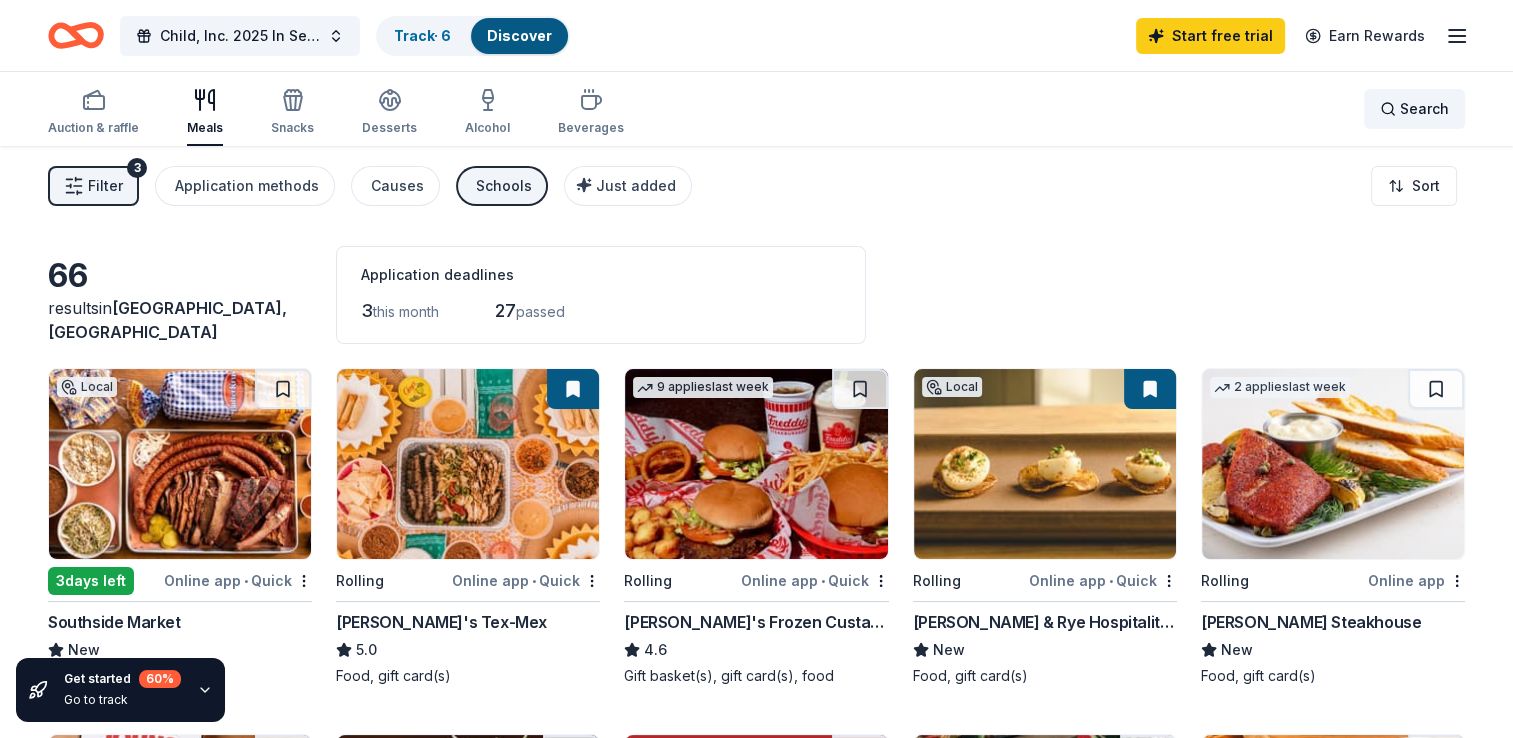click on "Search" at bounding box center (1414, 109) 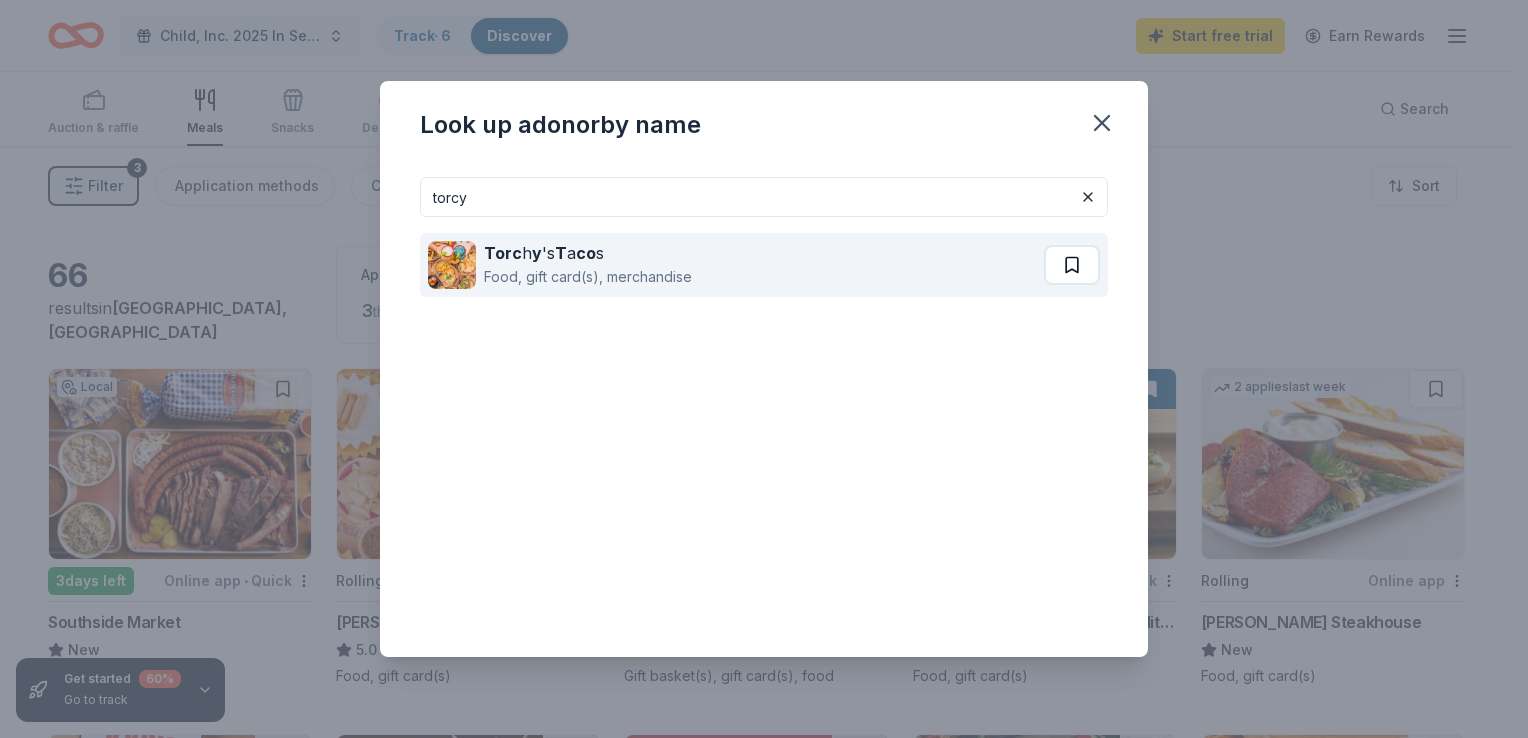 type on "torcy" 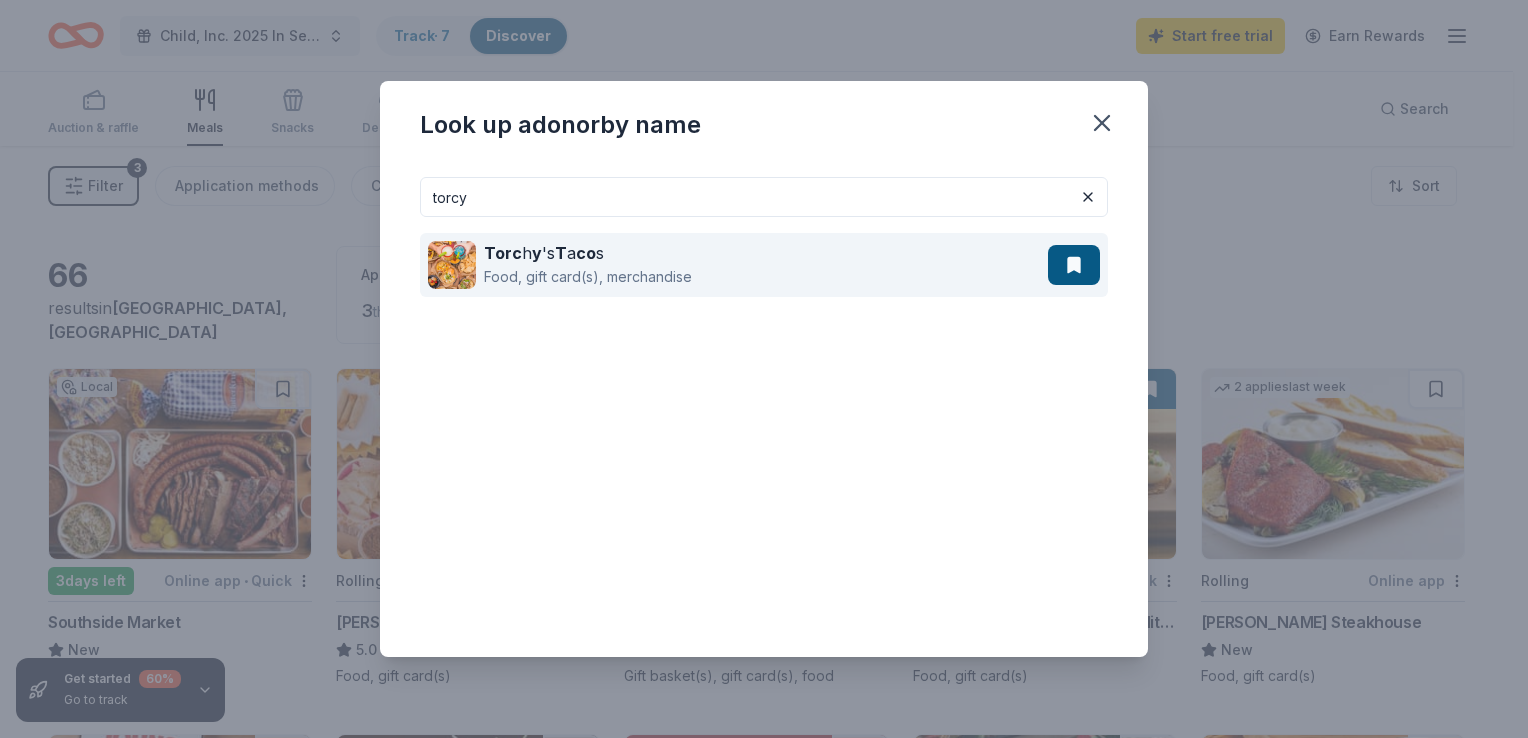 click on "Food, gift card(s), merchandise" at bounding box center (588, 277) 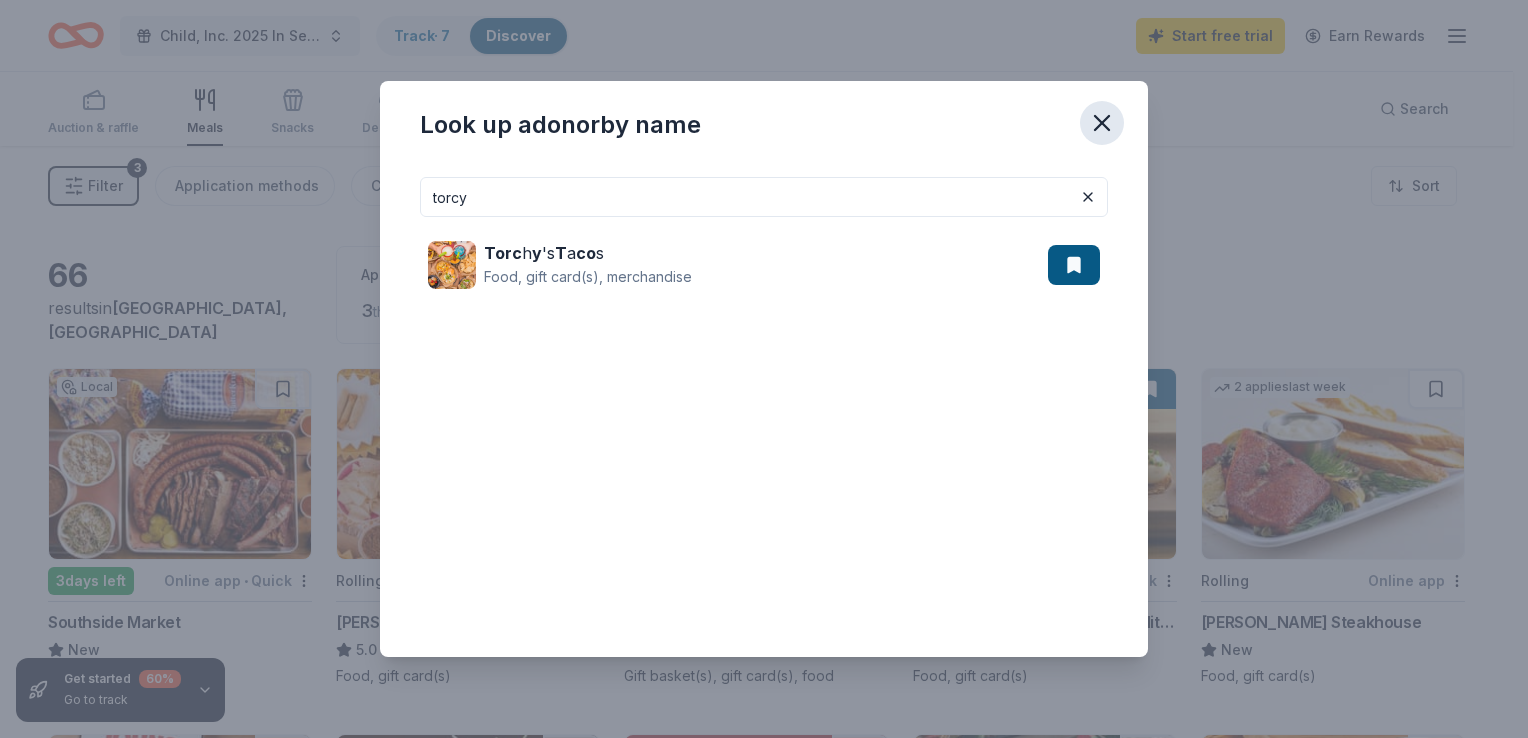 click 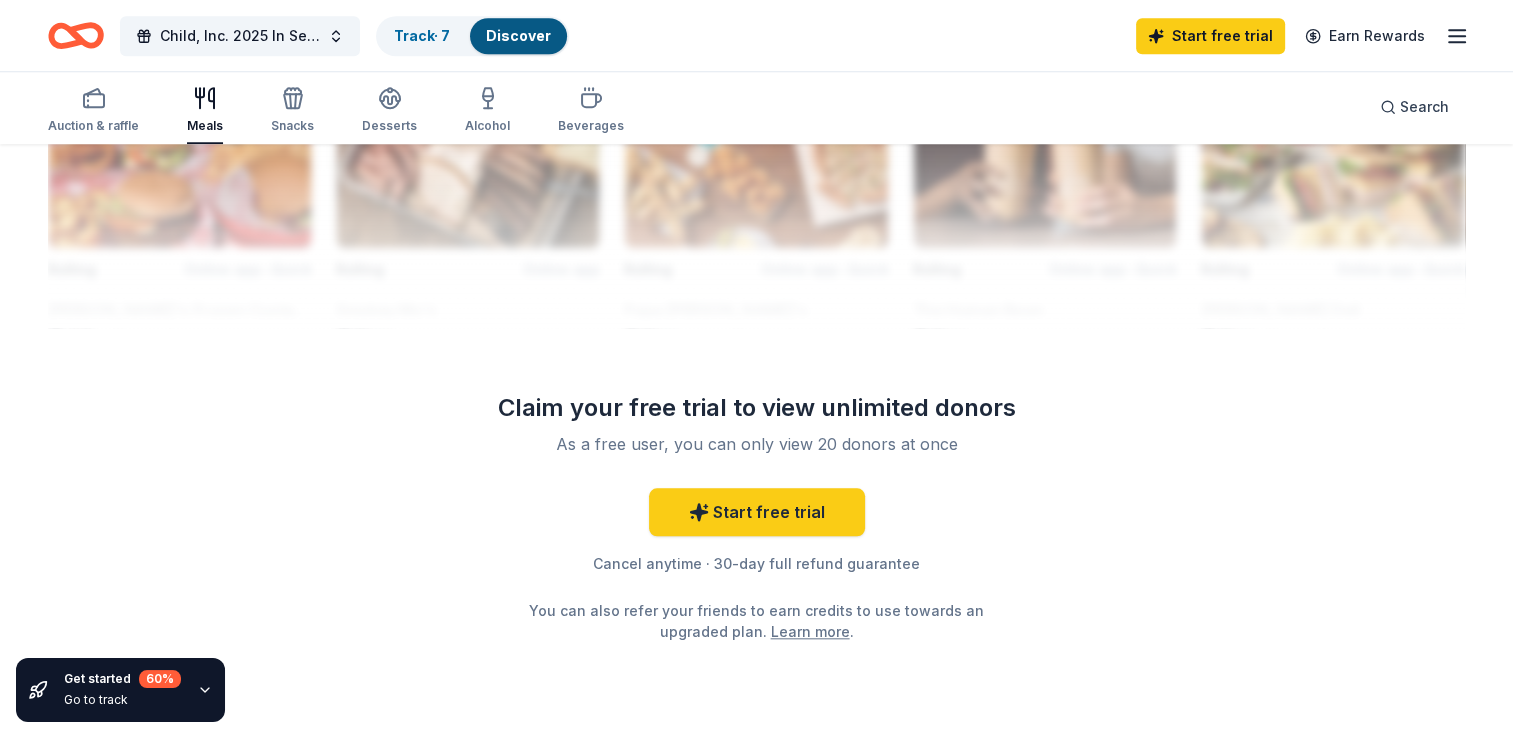 scroll, scrollTop: 1933, scrollLeft: 0, axis: vertical 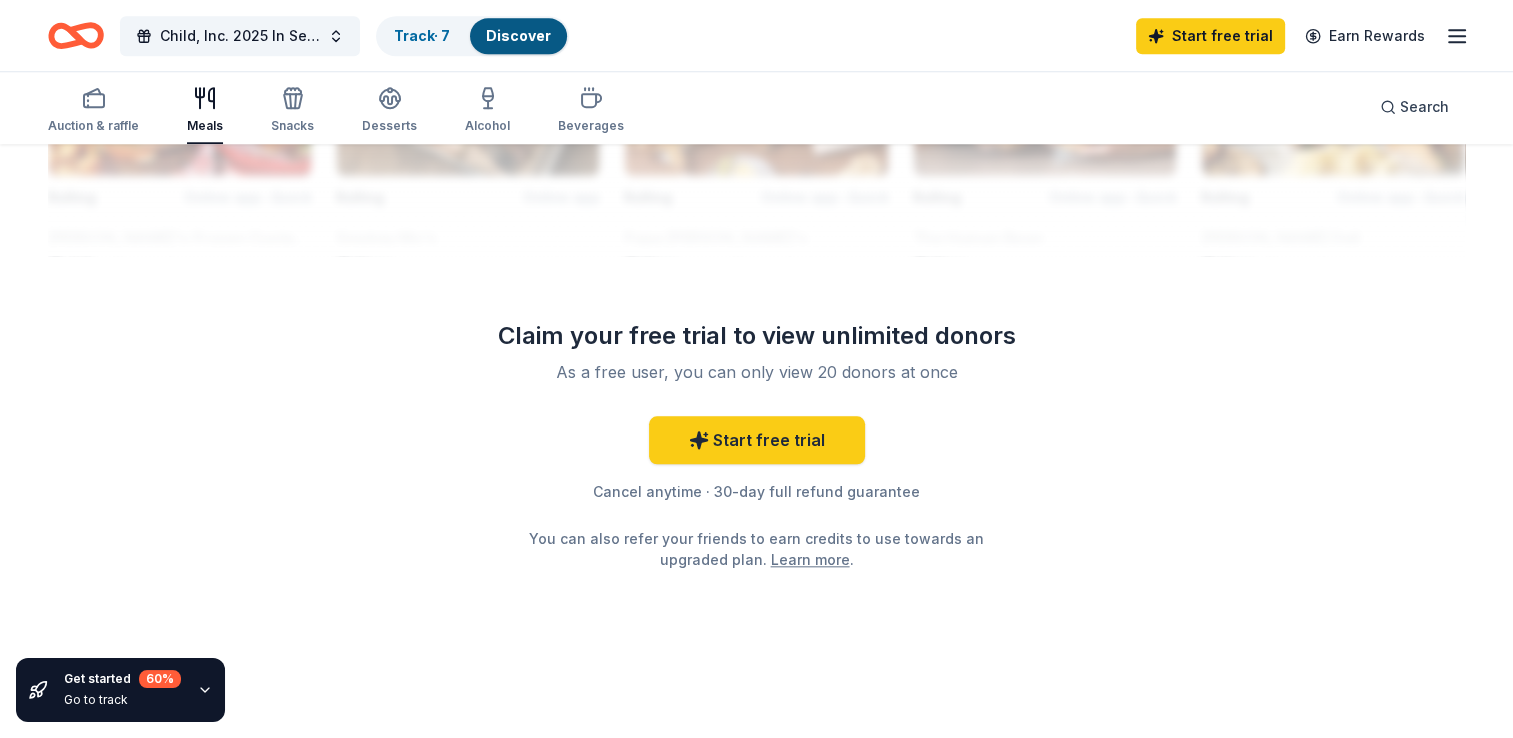 click 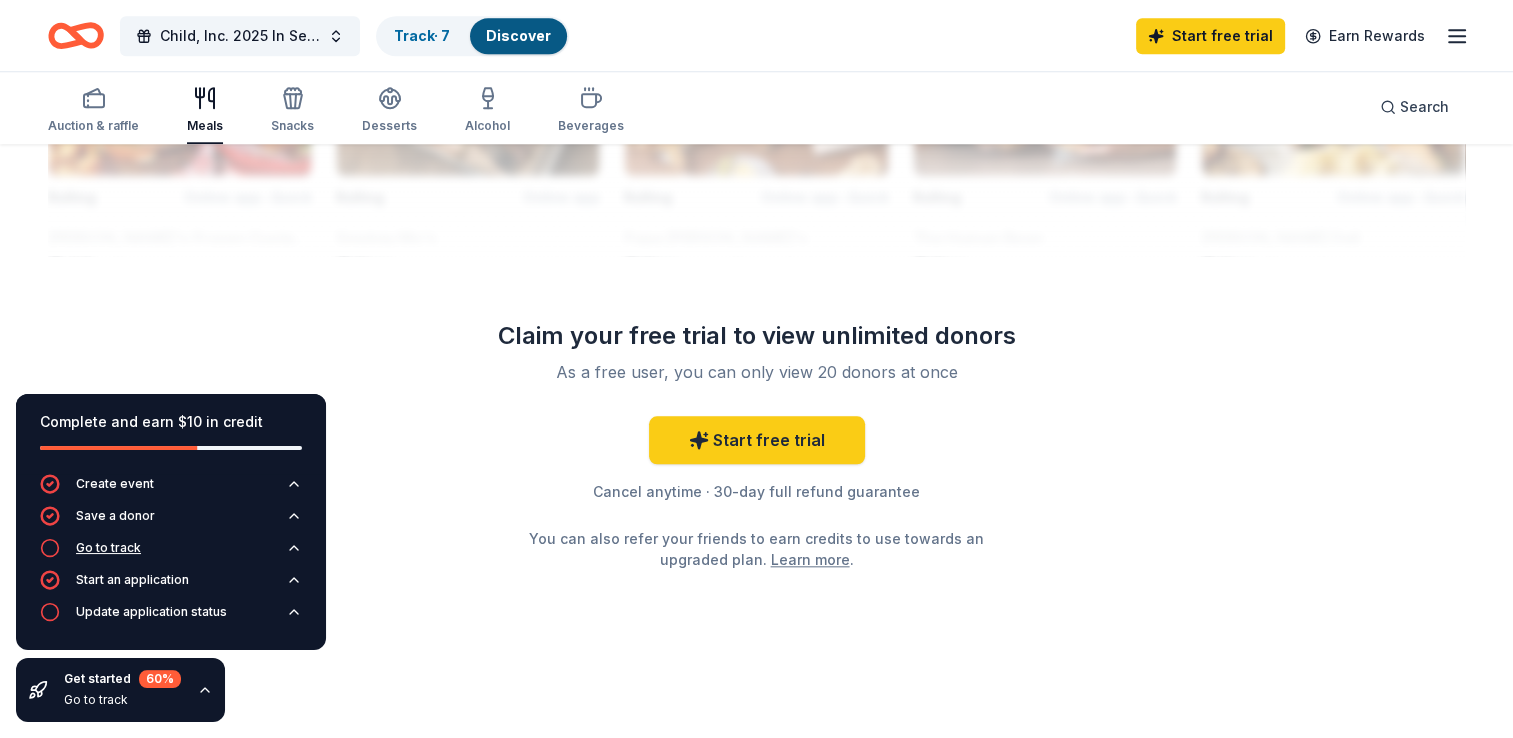 click on "Go to track" at bounding box center [108, 548] 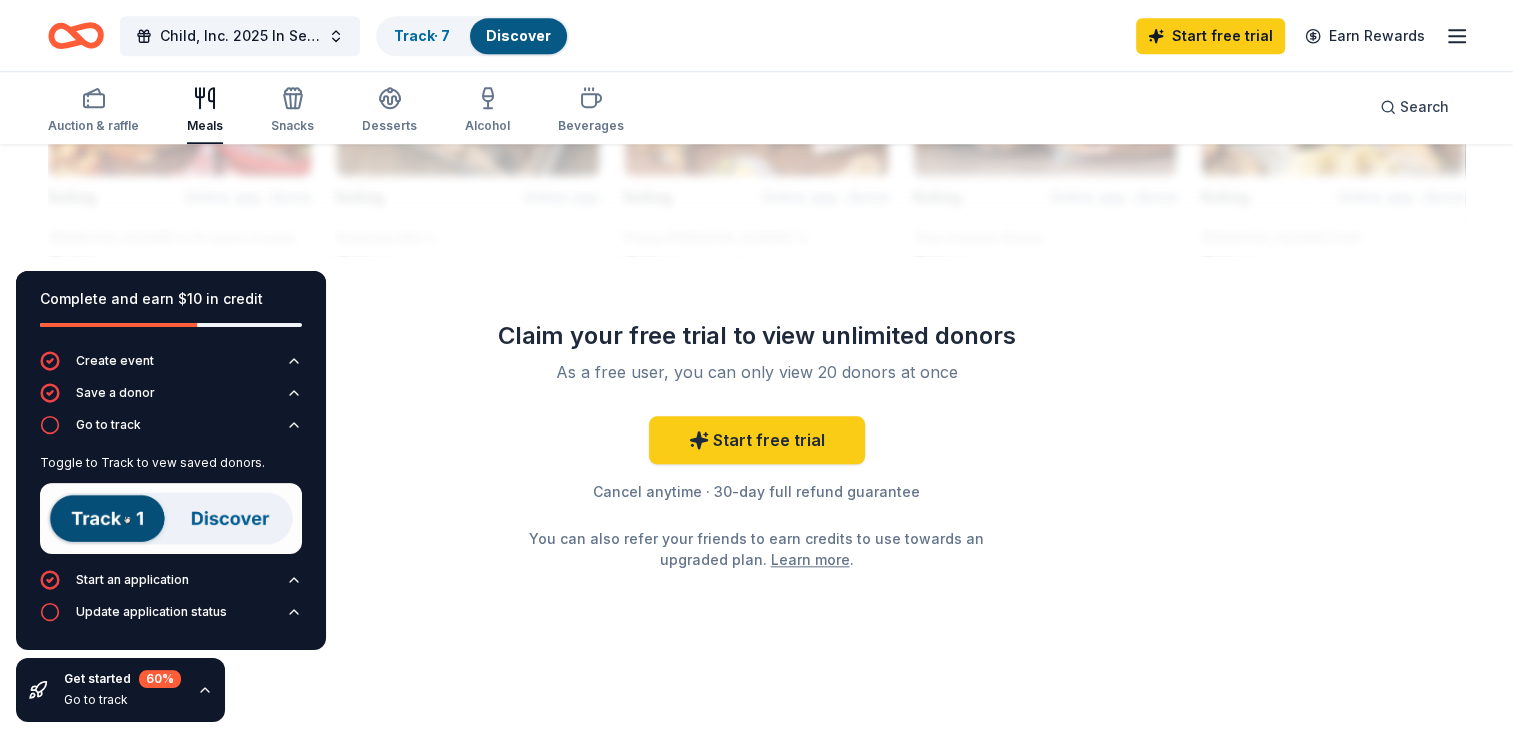 click at bounding box center (171, 518) 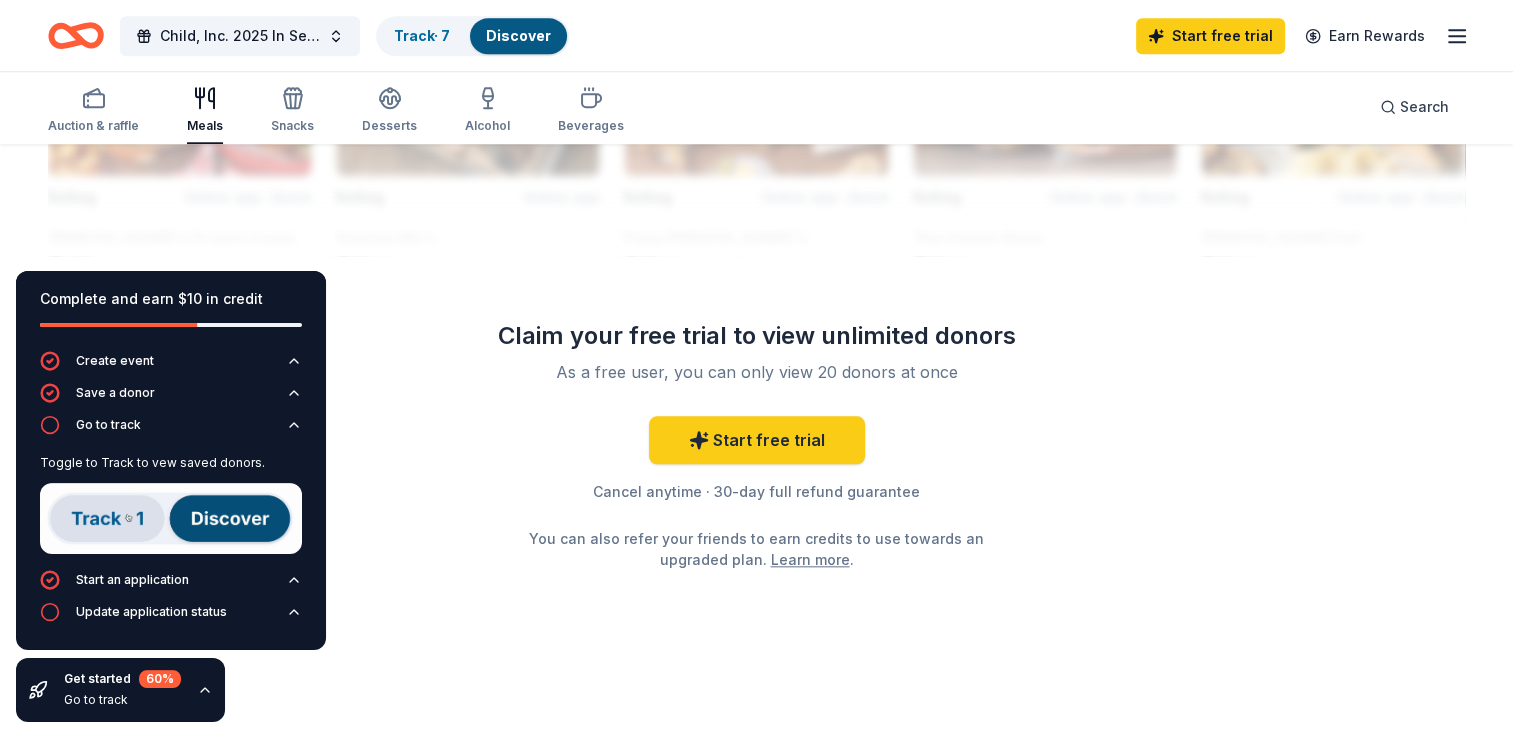 click at bounding box center (171, 518) 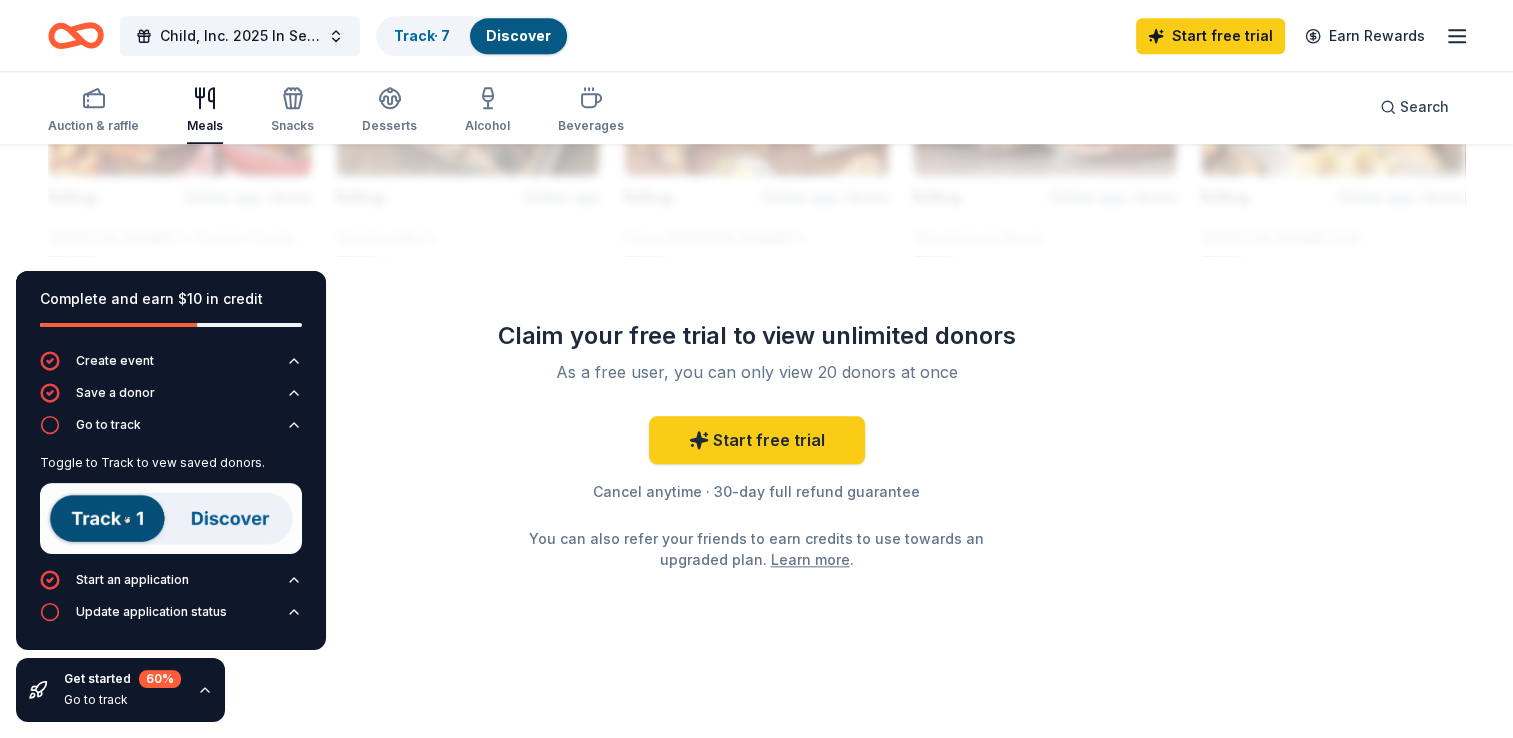 click at bounding box center [171, 518] 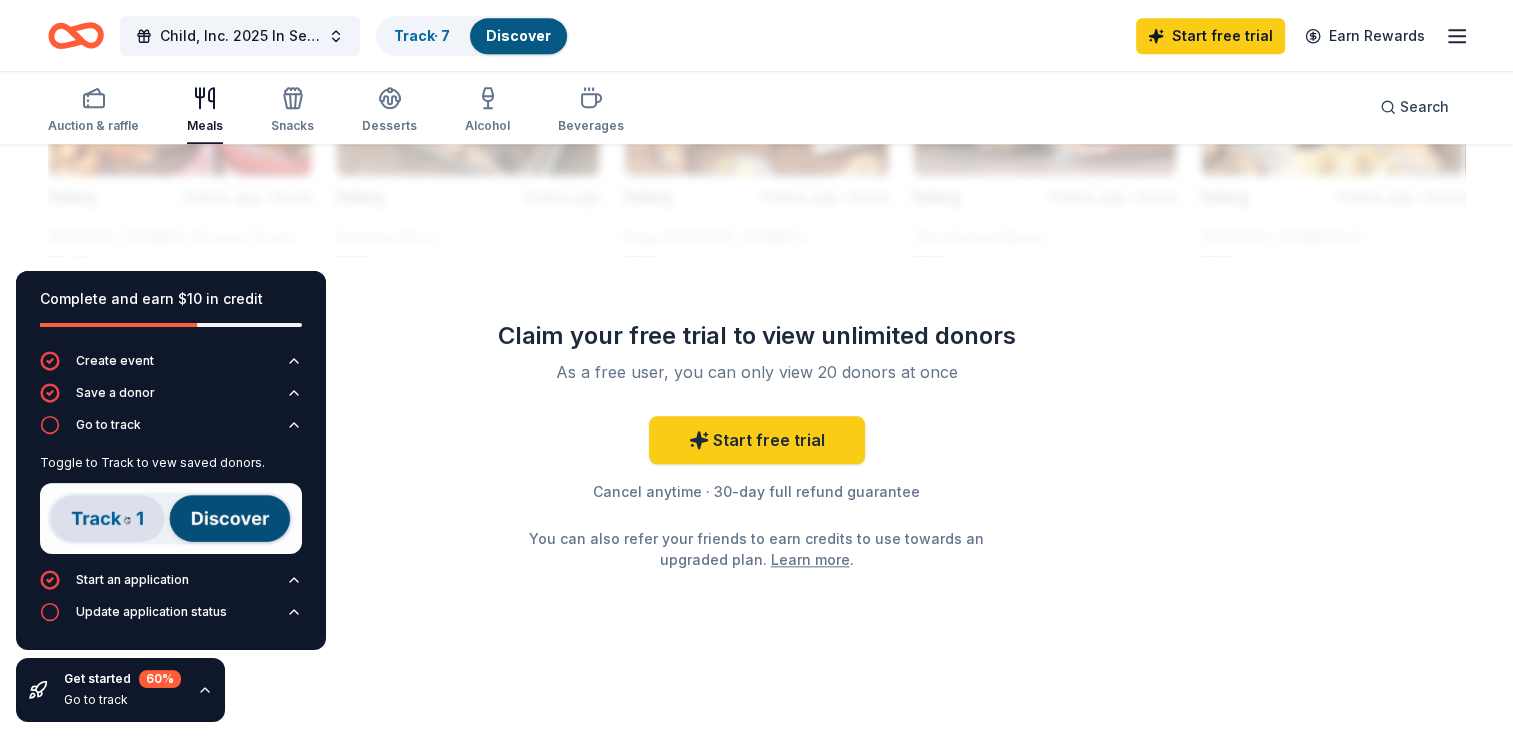 click at bounding box center (171, 518) 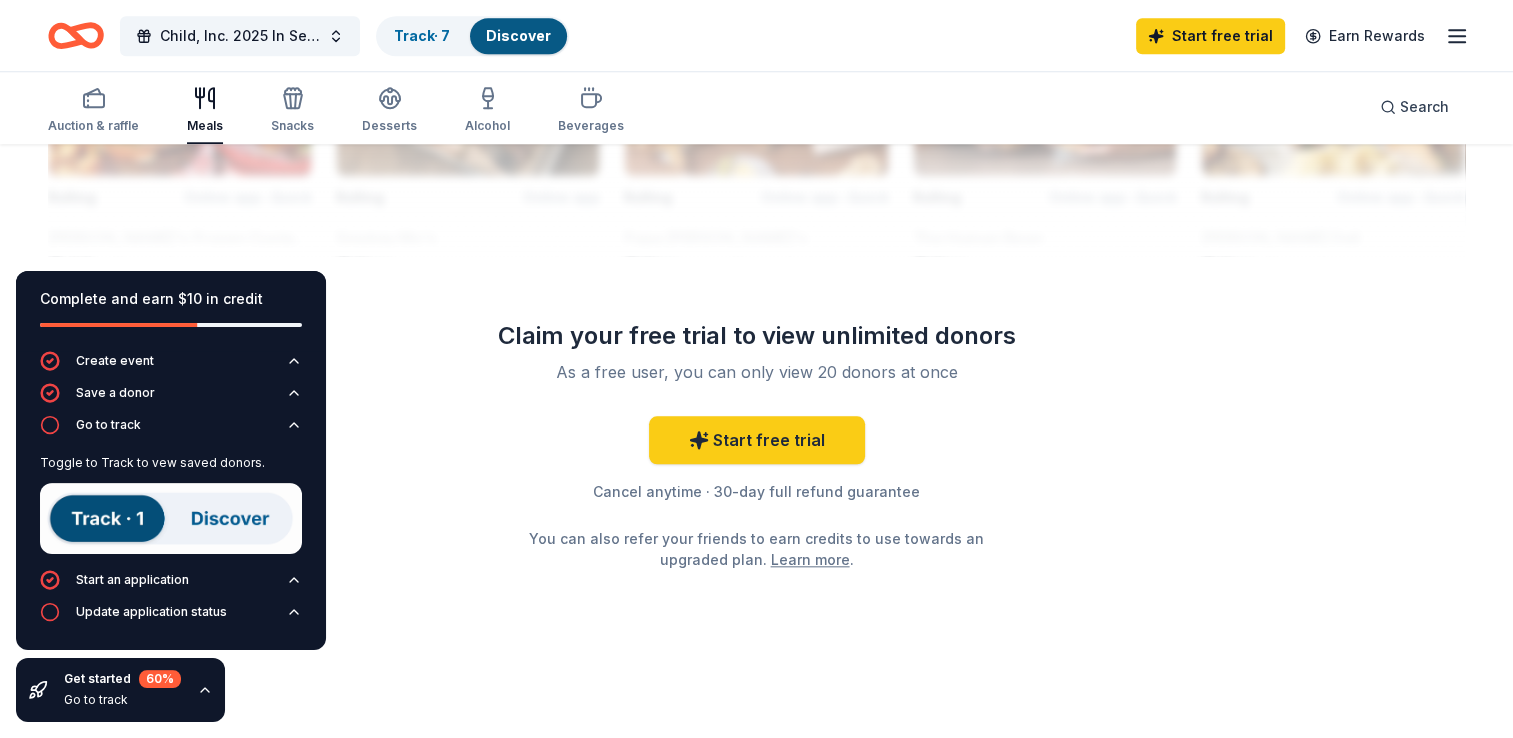 click at bounding box center (171, 518) 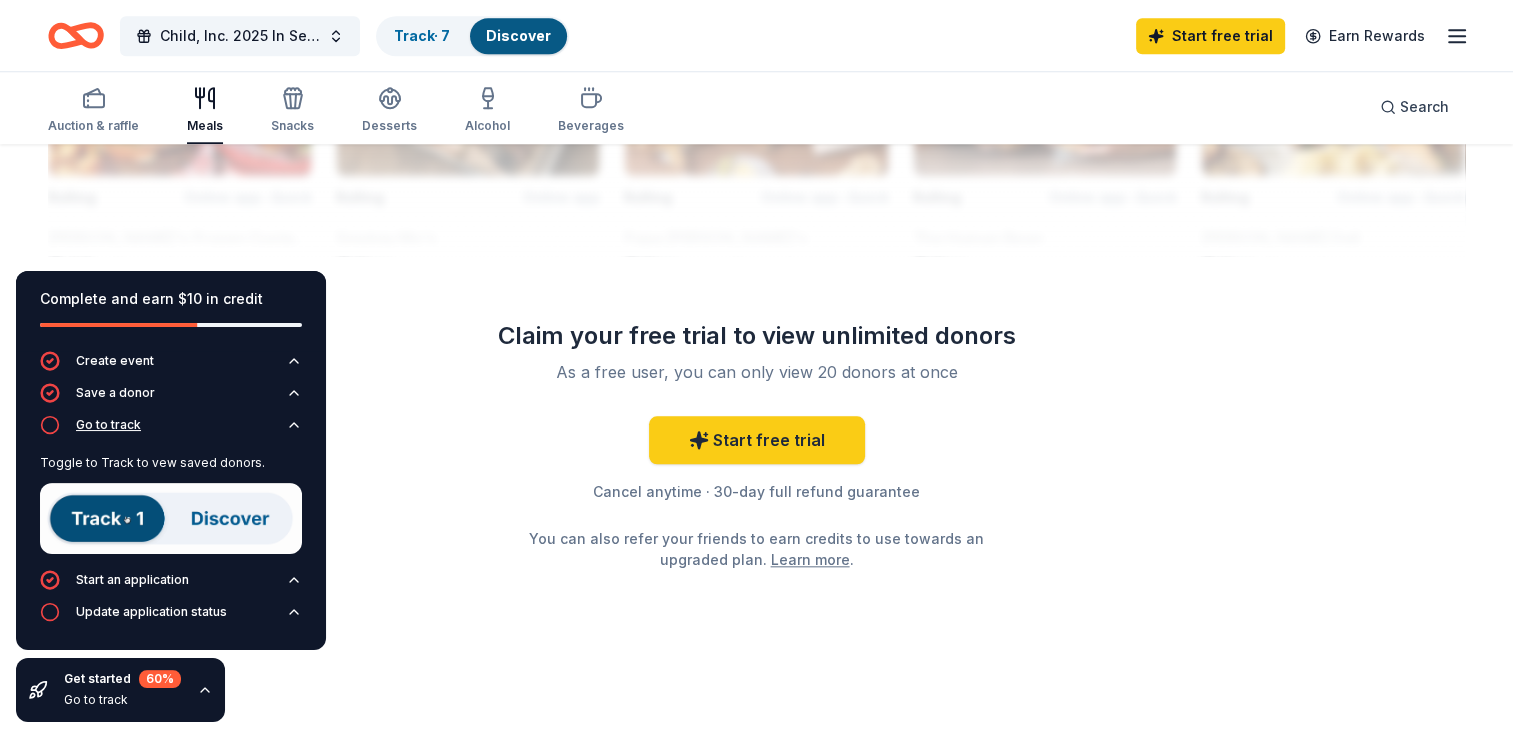 click 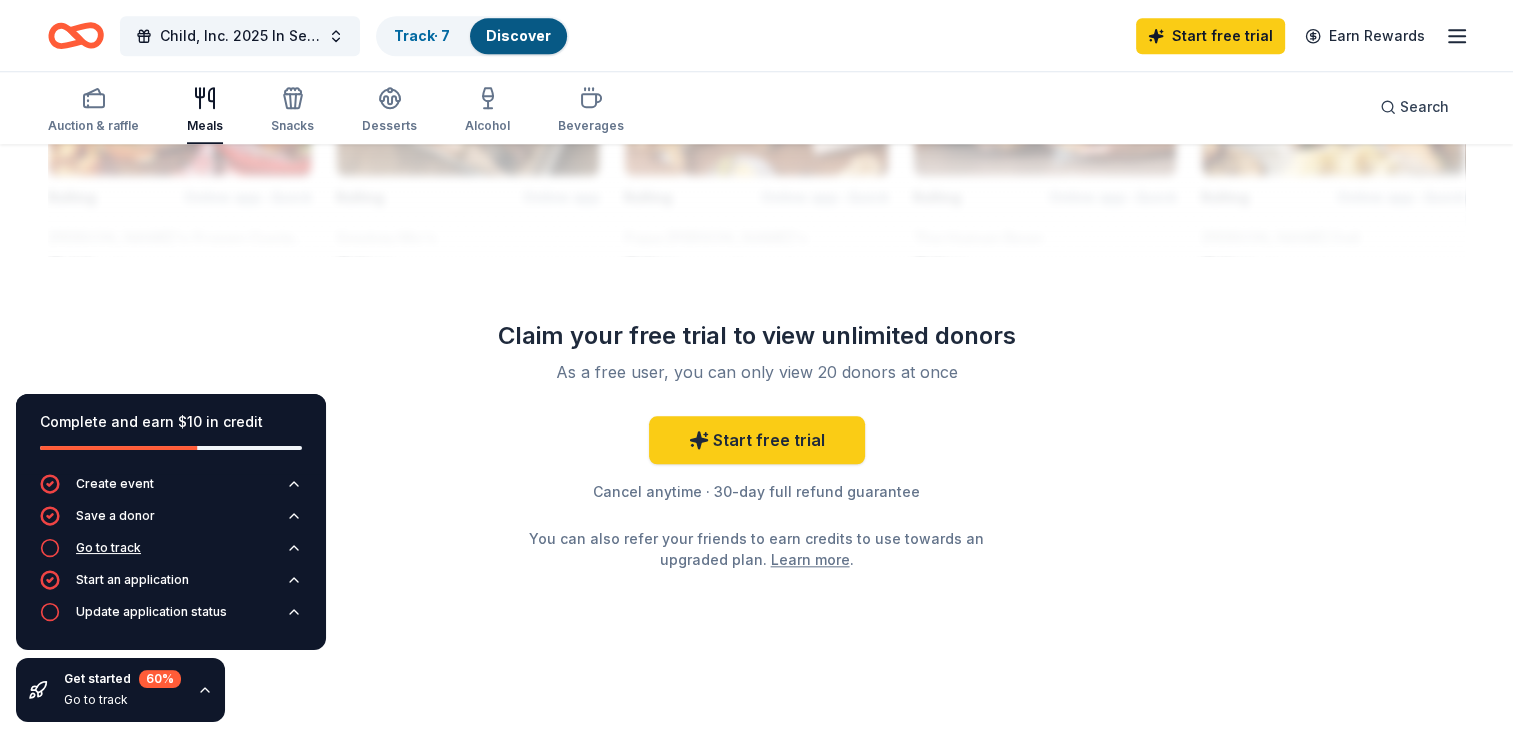 click on "Go to track" at bounding box center (108, 548) 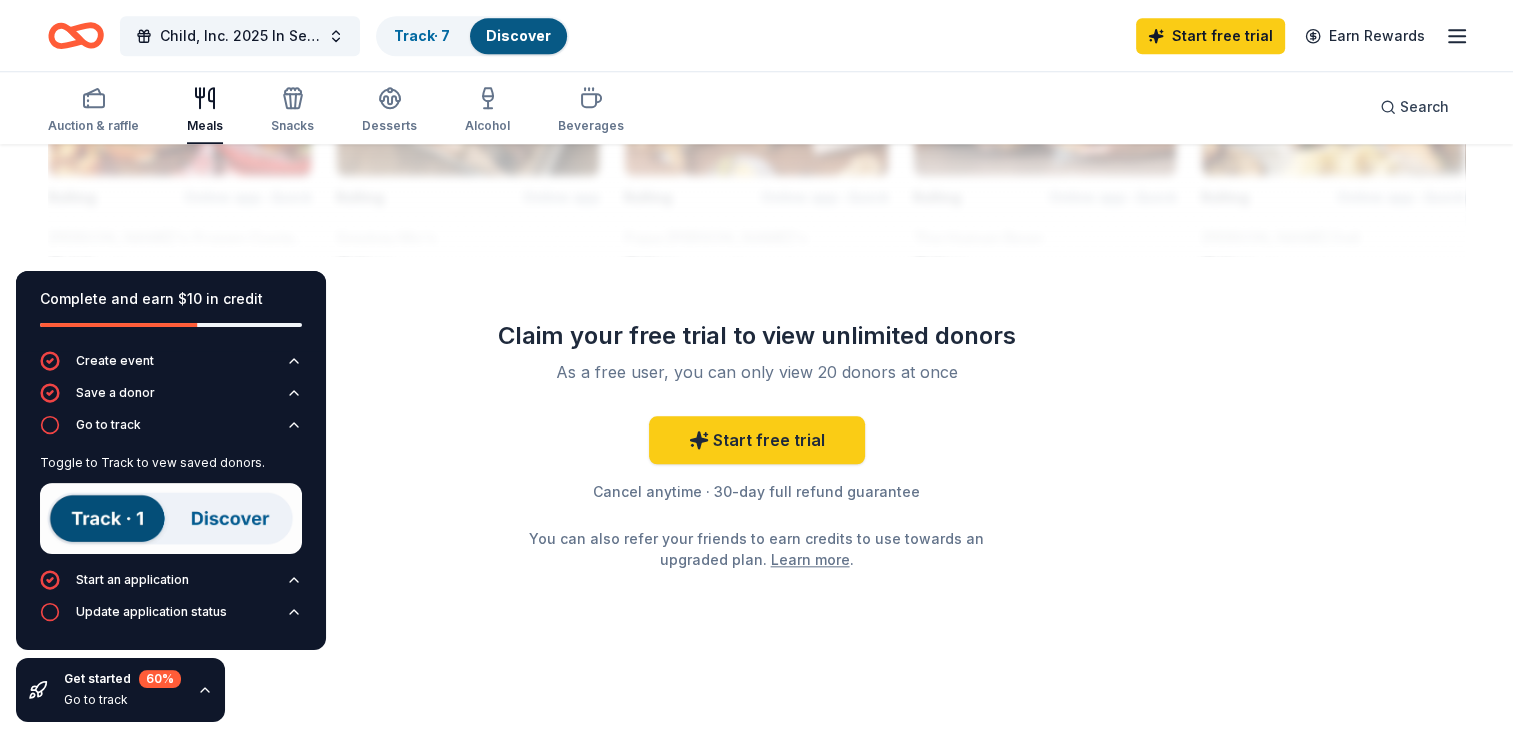 click at bounding box center (171, 518) 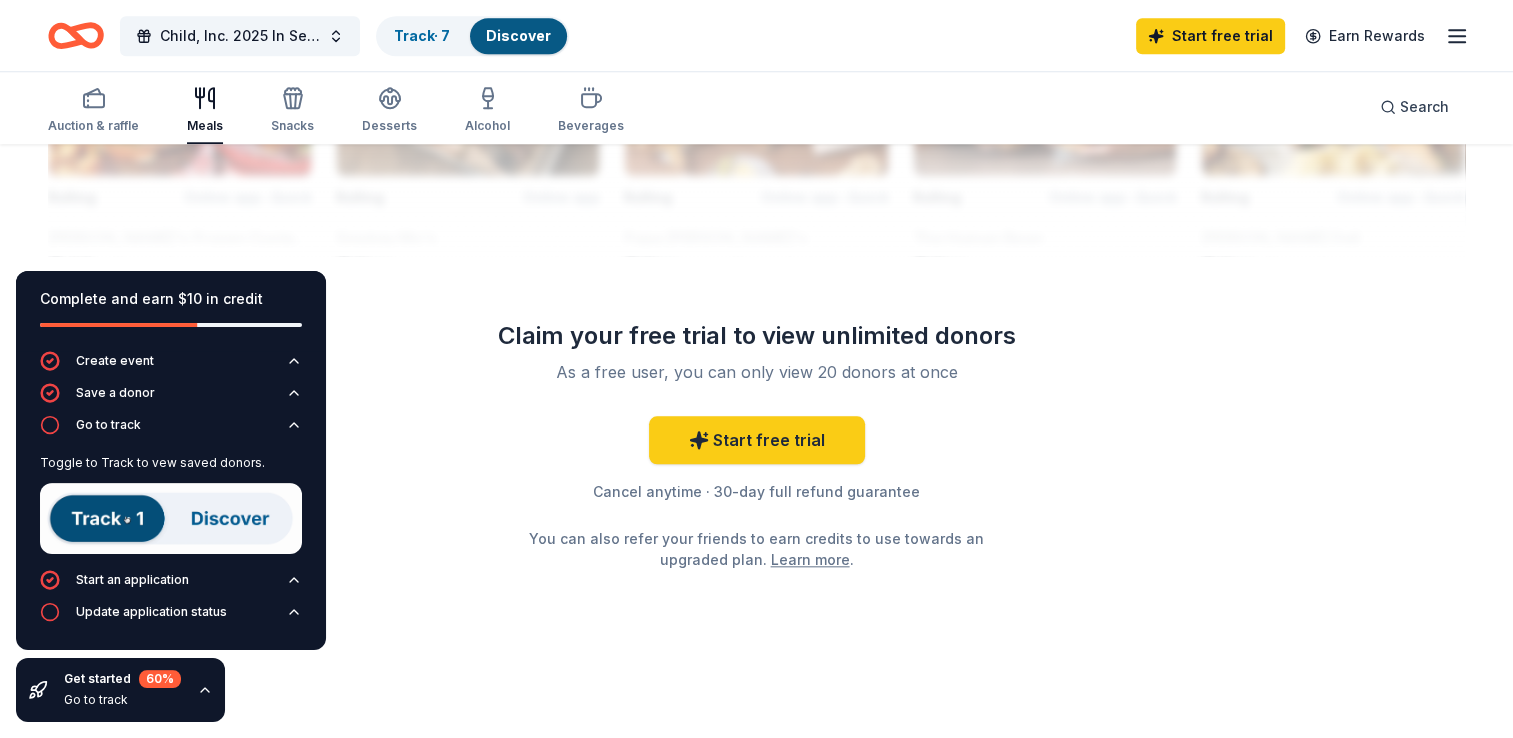 click at bounding box center [171, 518] 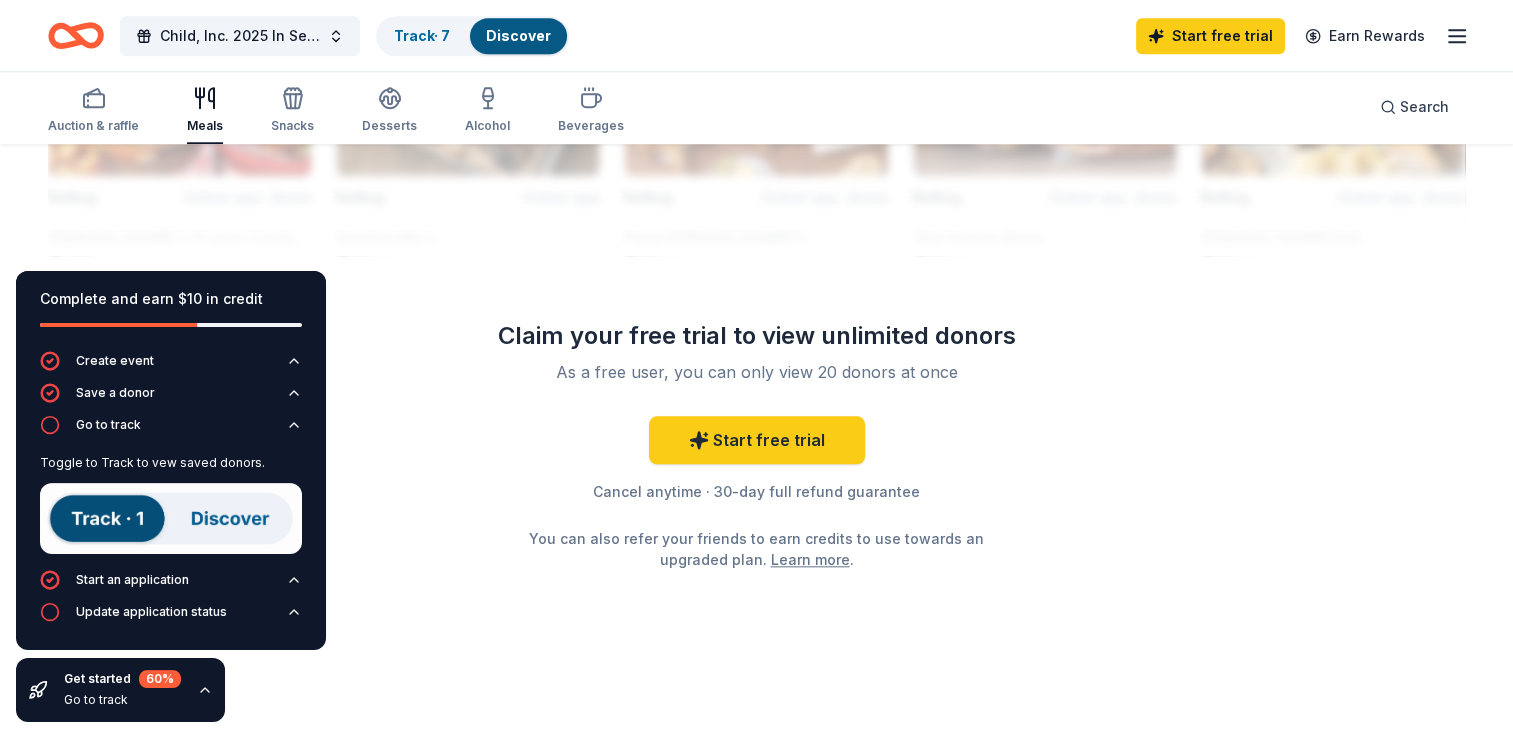 click at bounding box center [171, 518] 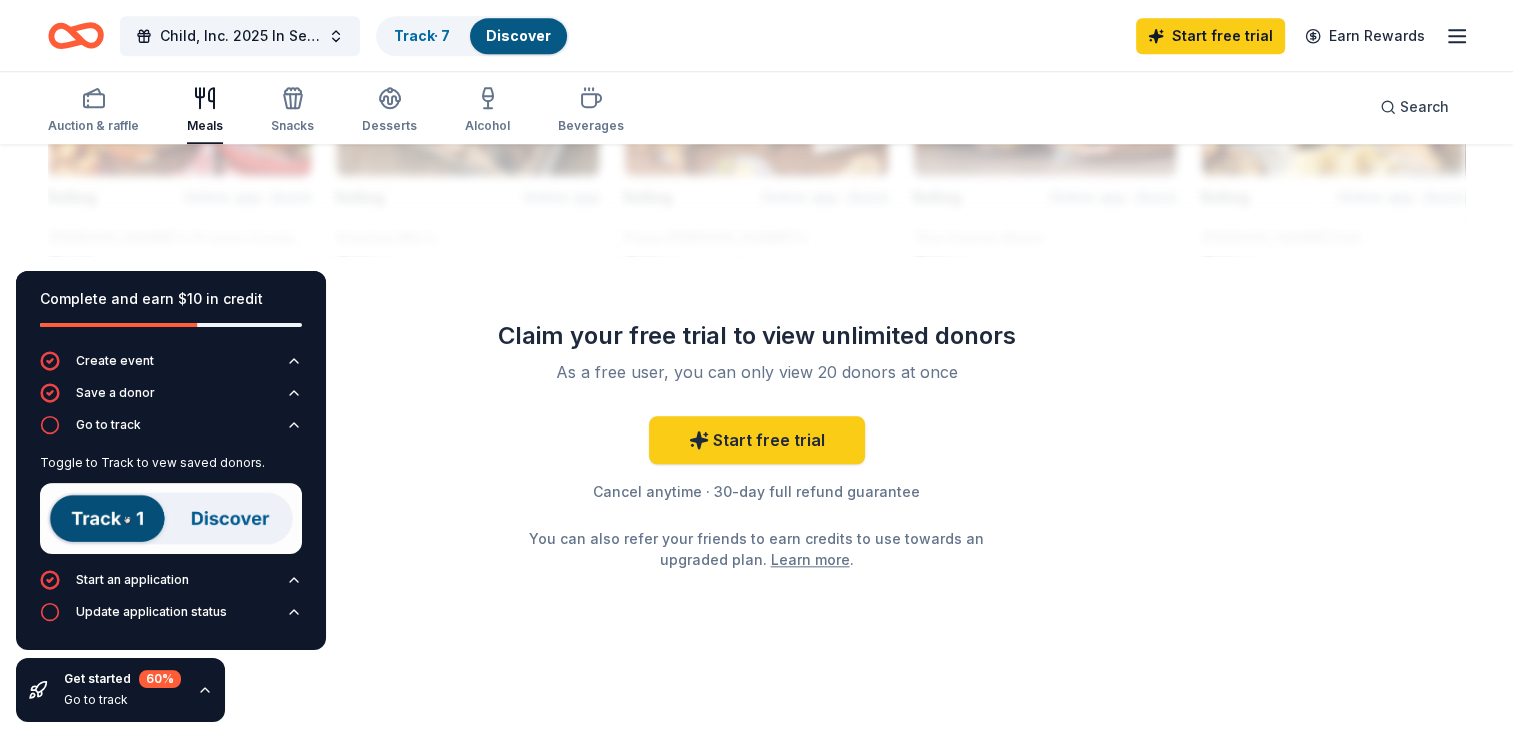 click at bounding box center [171, 518] 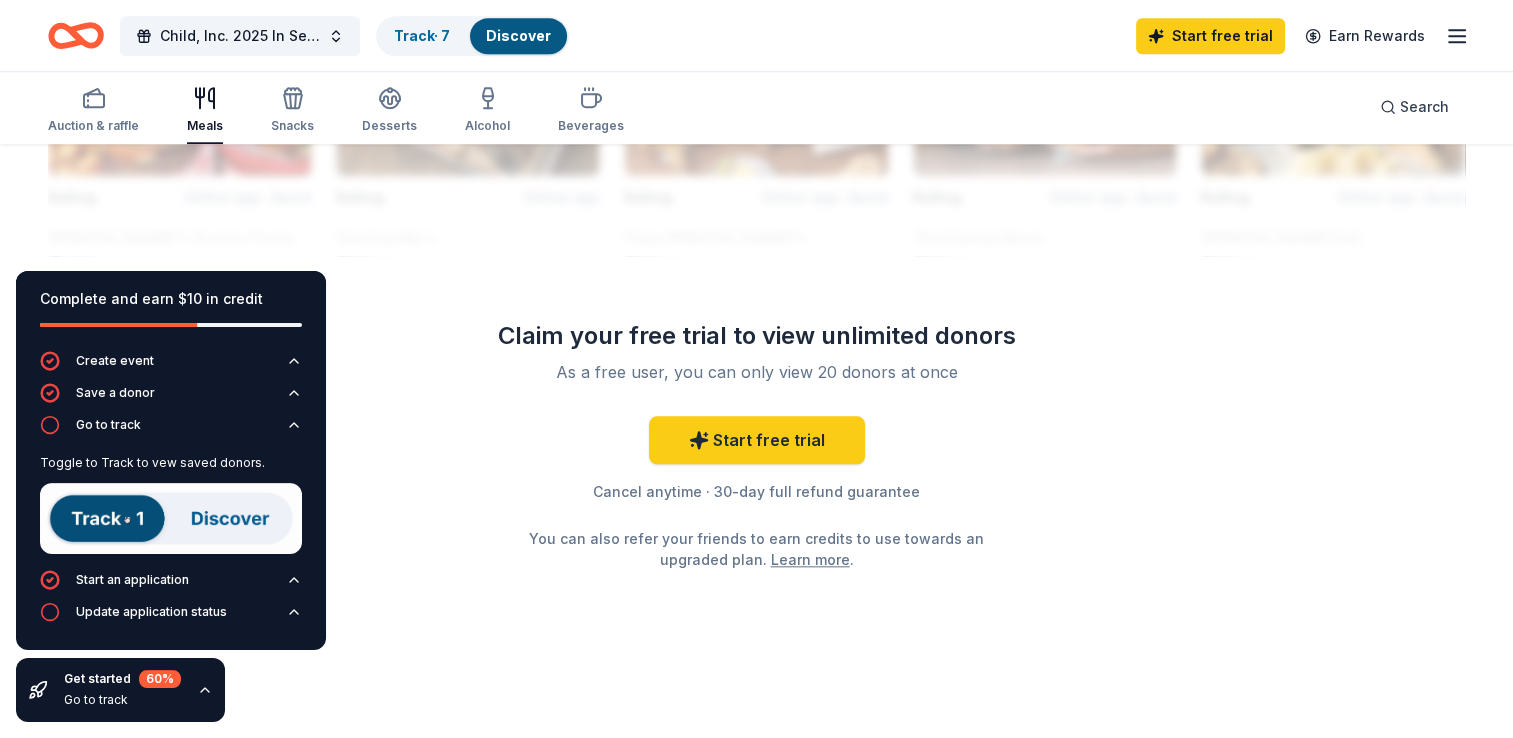 click 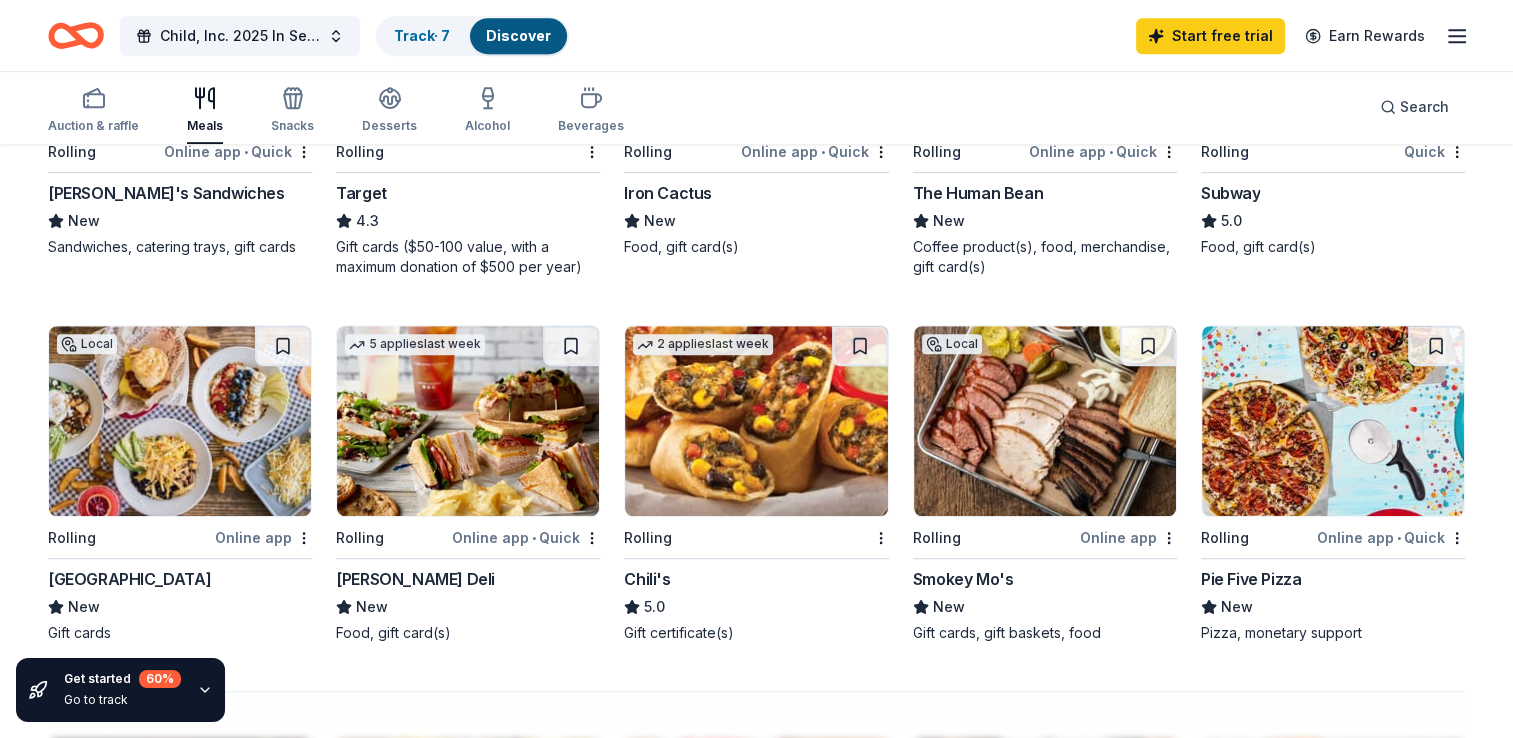 scroll, scrollTop: 1160, scrollLeft: 0, axis: vertical 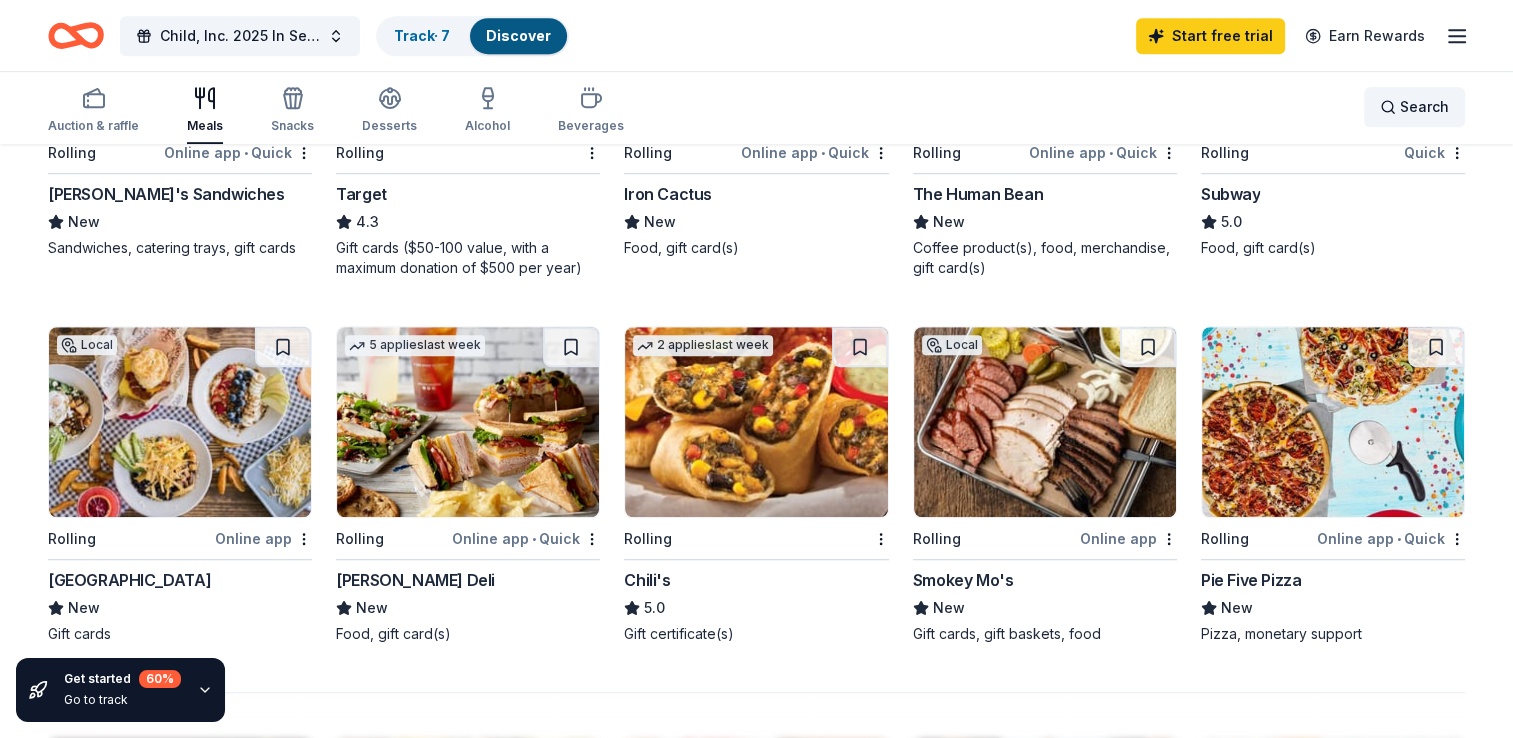 drag, startPoint x: 370, startPoint y: 533, endPoint x: 1384, endPoint y: 106, distance: 1100.2386 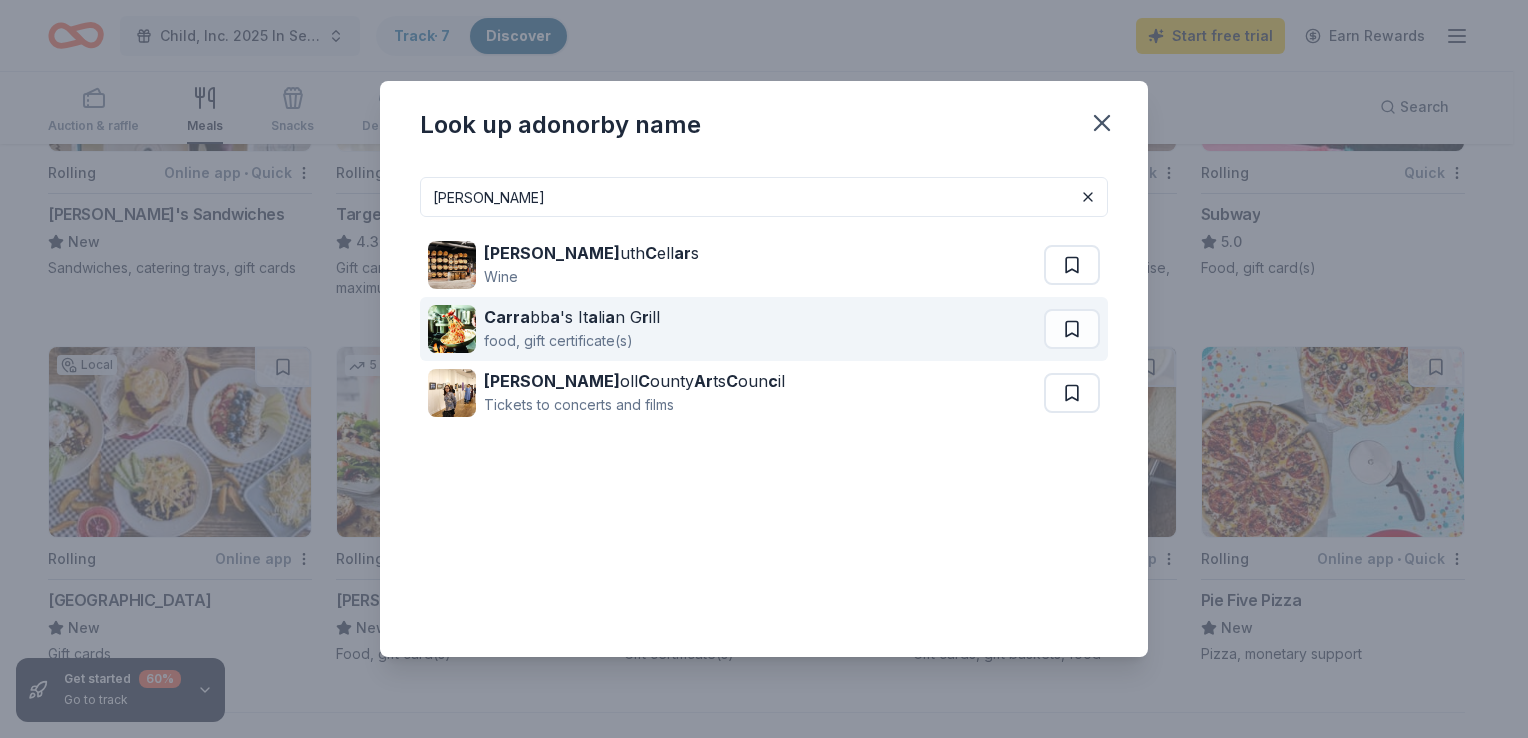 type on "Carr" 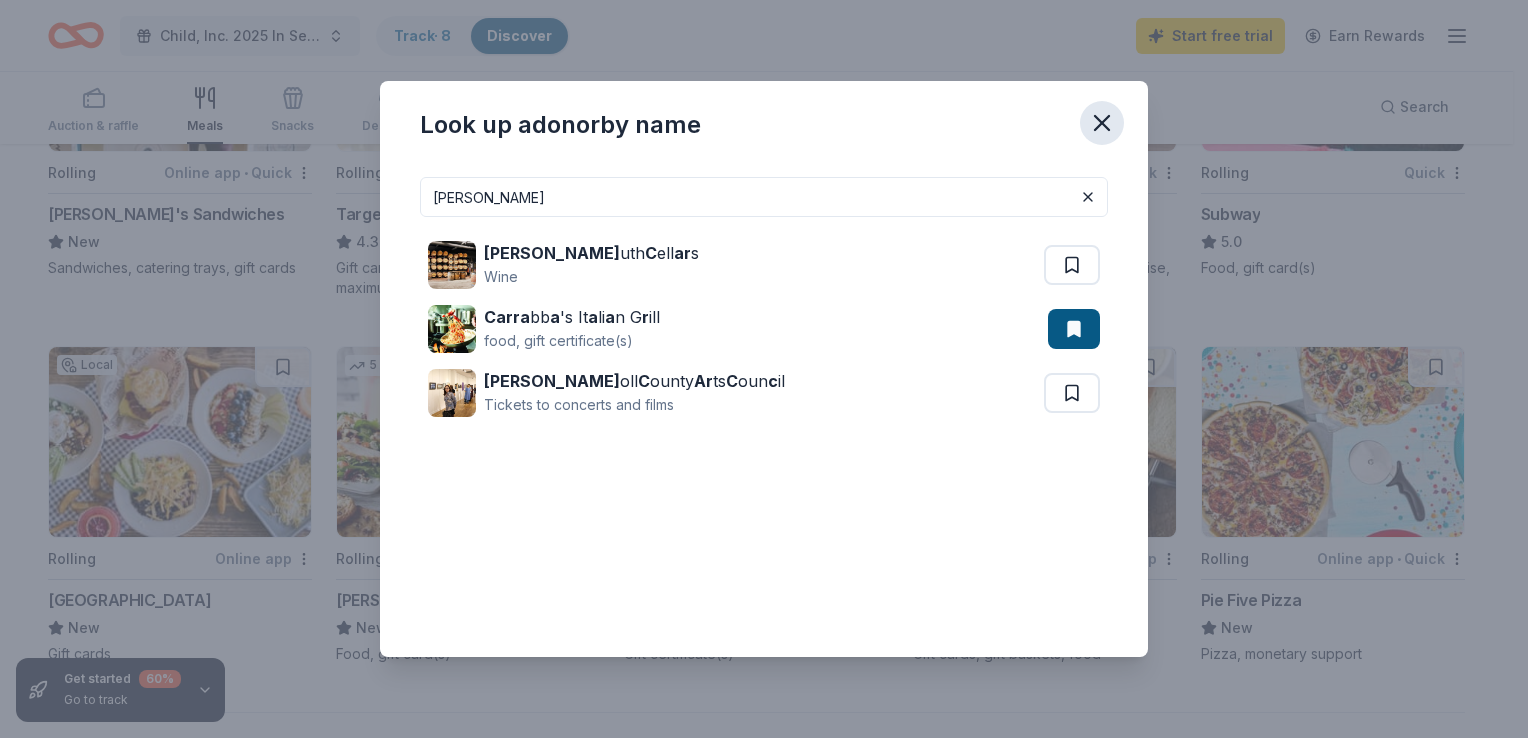 click 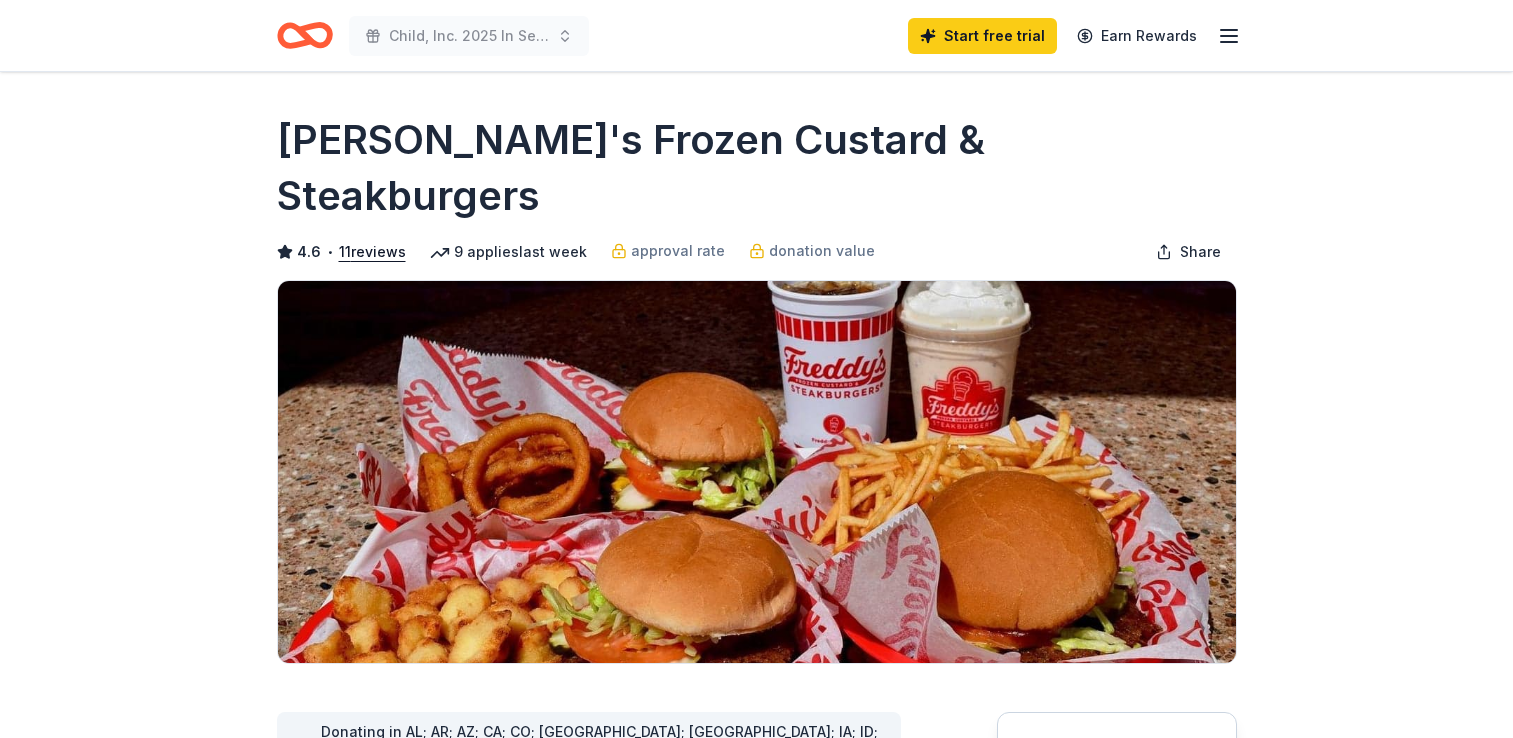 scroll, scrollTop: 0, scrollLeft: 0, axis: both 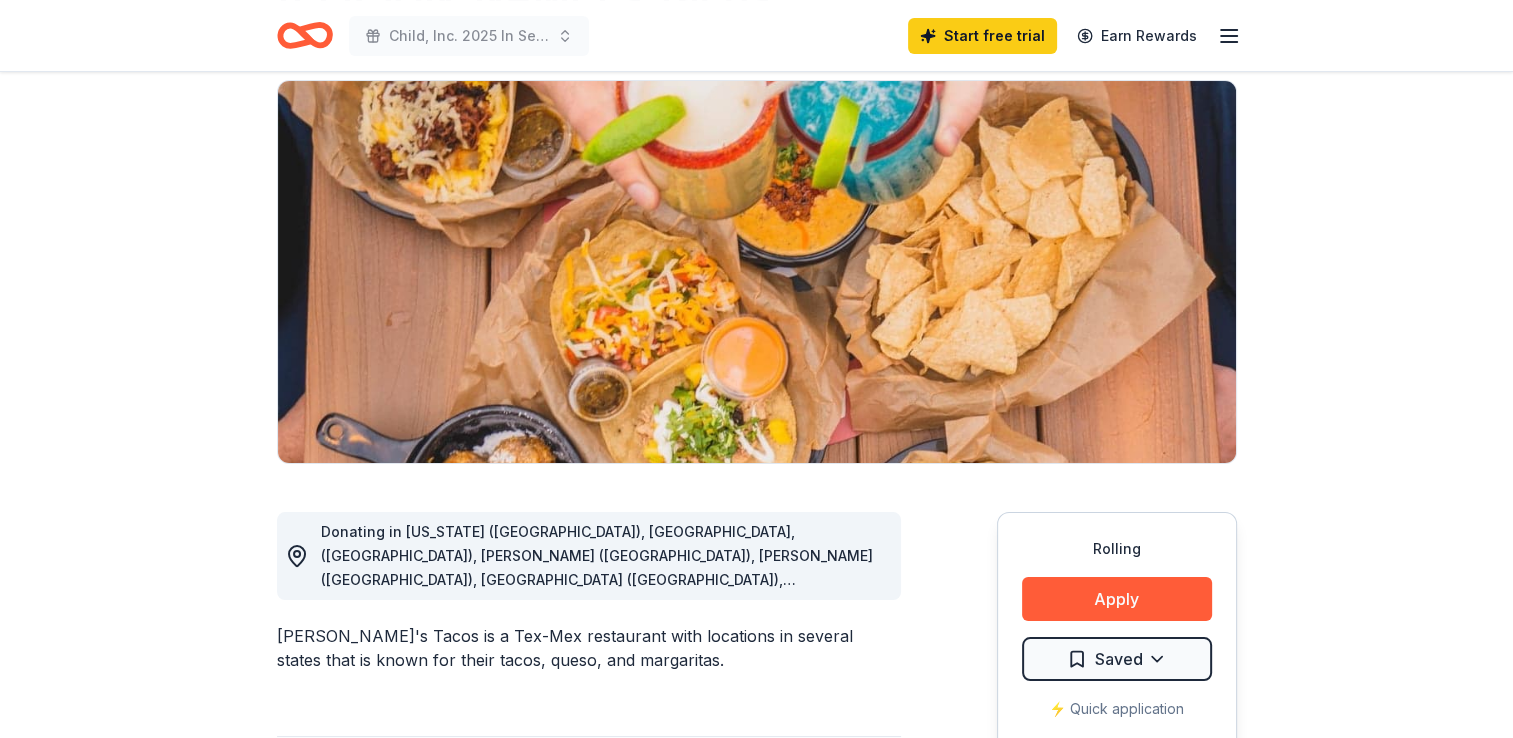click on "Donating in Arkansas (AR), Fayetteville, (AR), Rogers (AR), Gilbert (AZ), Phoenix (AZ), Queen Creek (AZ), CO, Altamonte Springs (FL), Orlando FL), St. Petersburg (FL), Fishers (IN), Jeffersonville (IN), Olathe (KS), Overland Park (KS), Baton Rouge (LA), Lake Charles (LA), Shreveport (LA), Kansas City (MO), Raleigh (NC), Wake Forest (NC), Columbus (OH), Liberty Township (OH), OK, Memphis (TN), TX, VA" at bounding box center [597, 711] 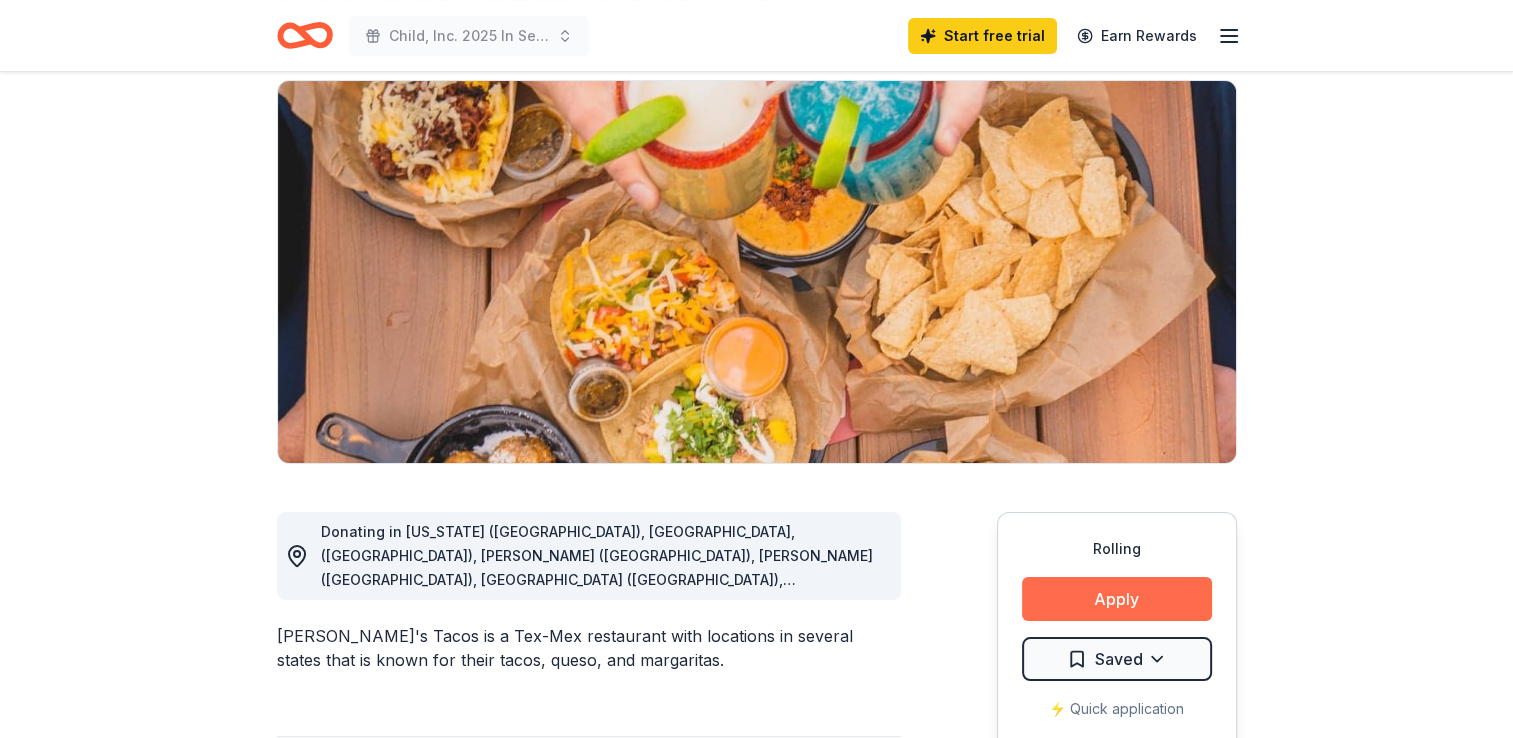 click on "Apply" at bounding box center [1117, 599] 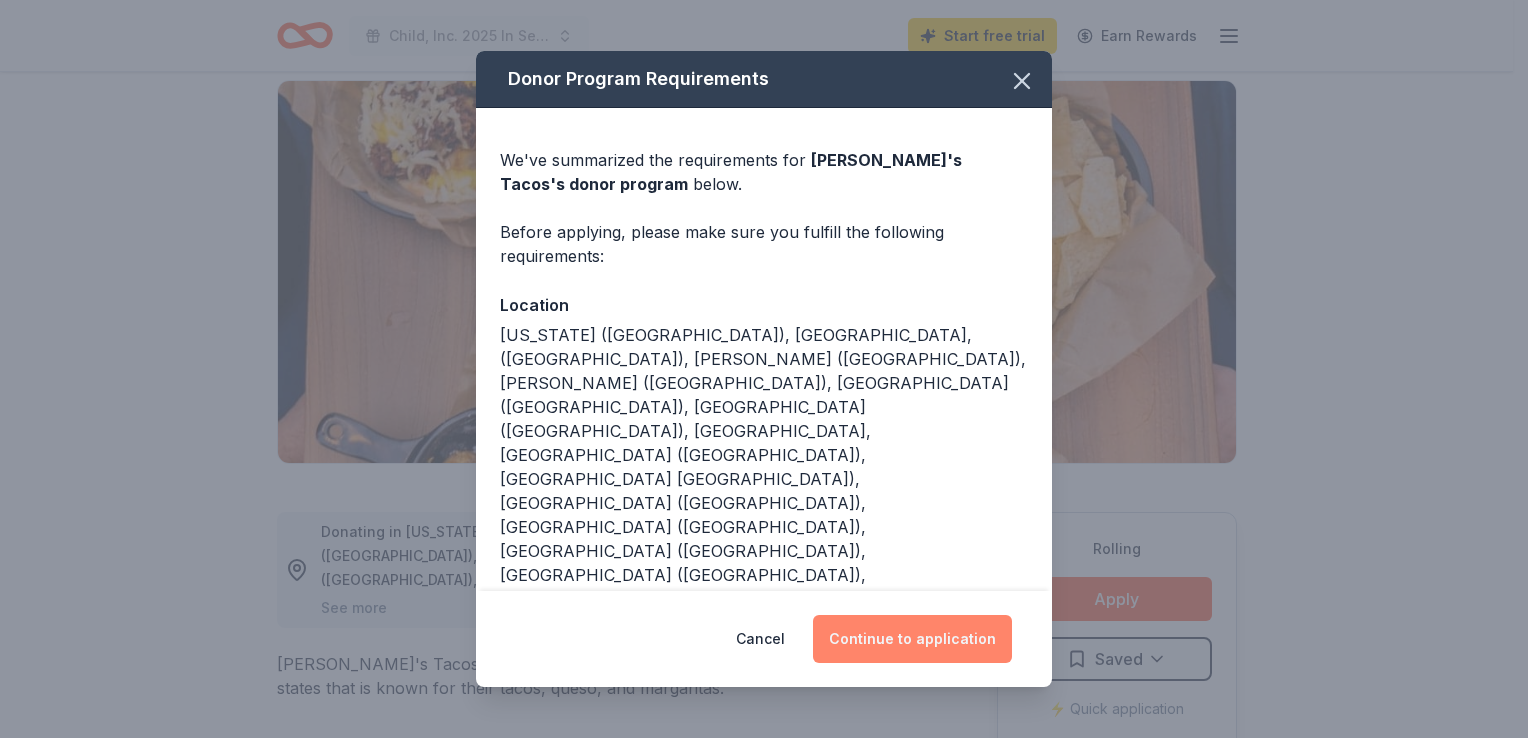 click on "Continue to application" at bounding box center [912, 639] 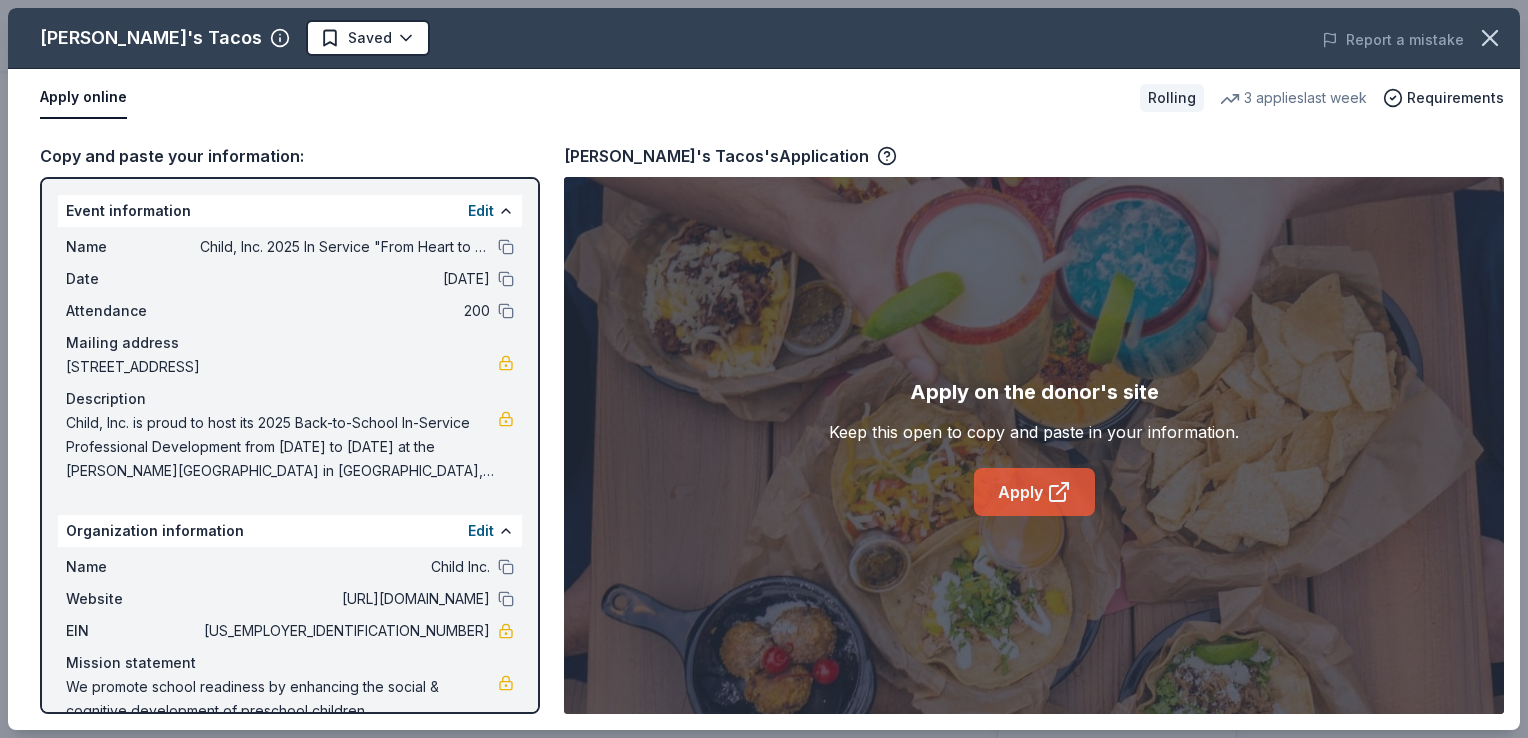 click on "Apply" at bounding box center [1034, 492] 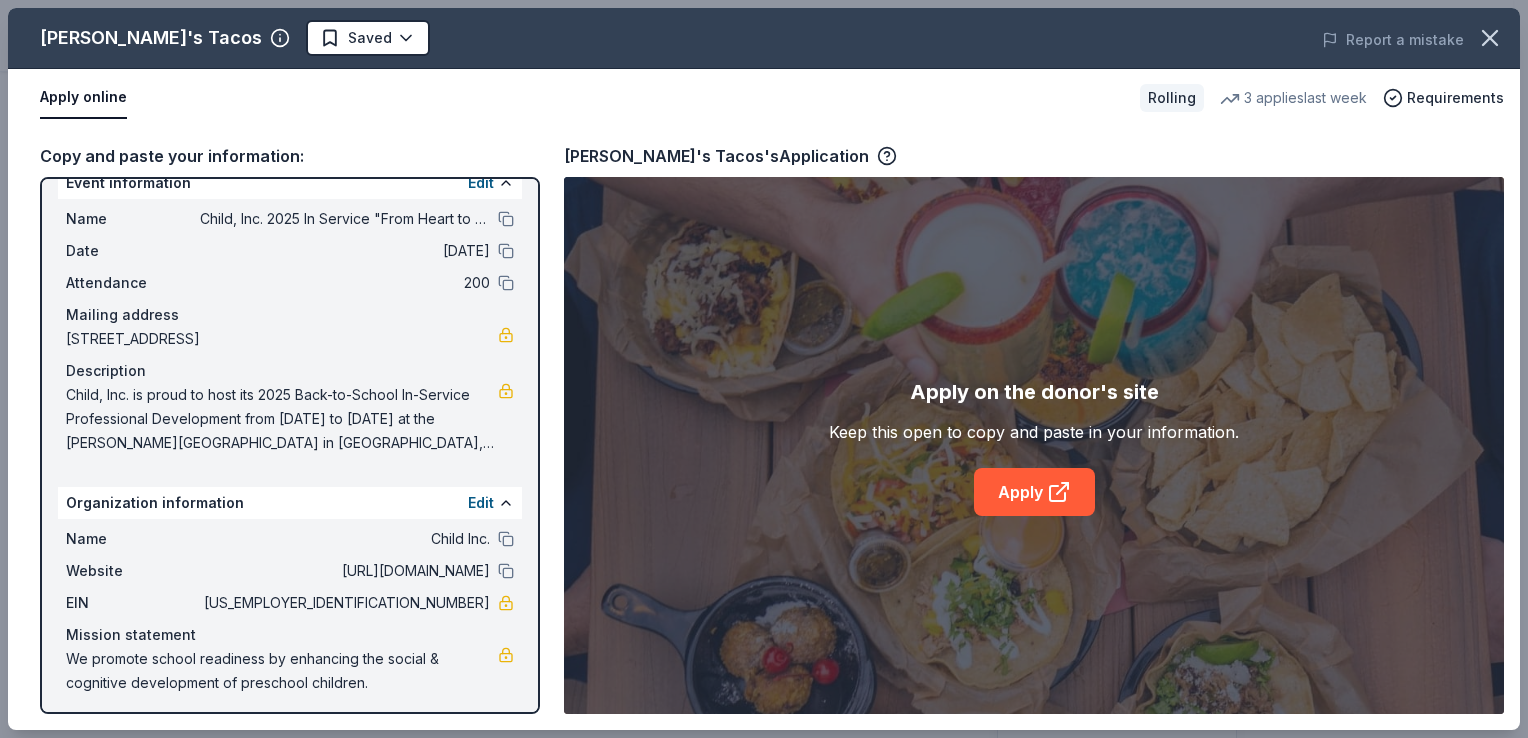 scroll, scrollTop: 33, scrollLeft: 0, axis: vertical 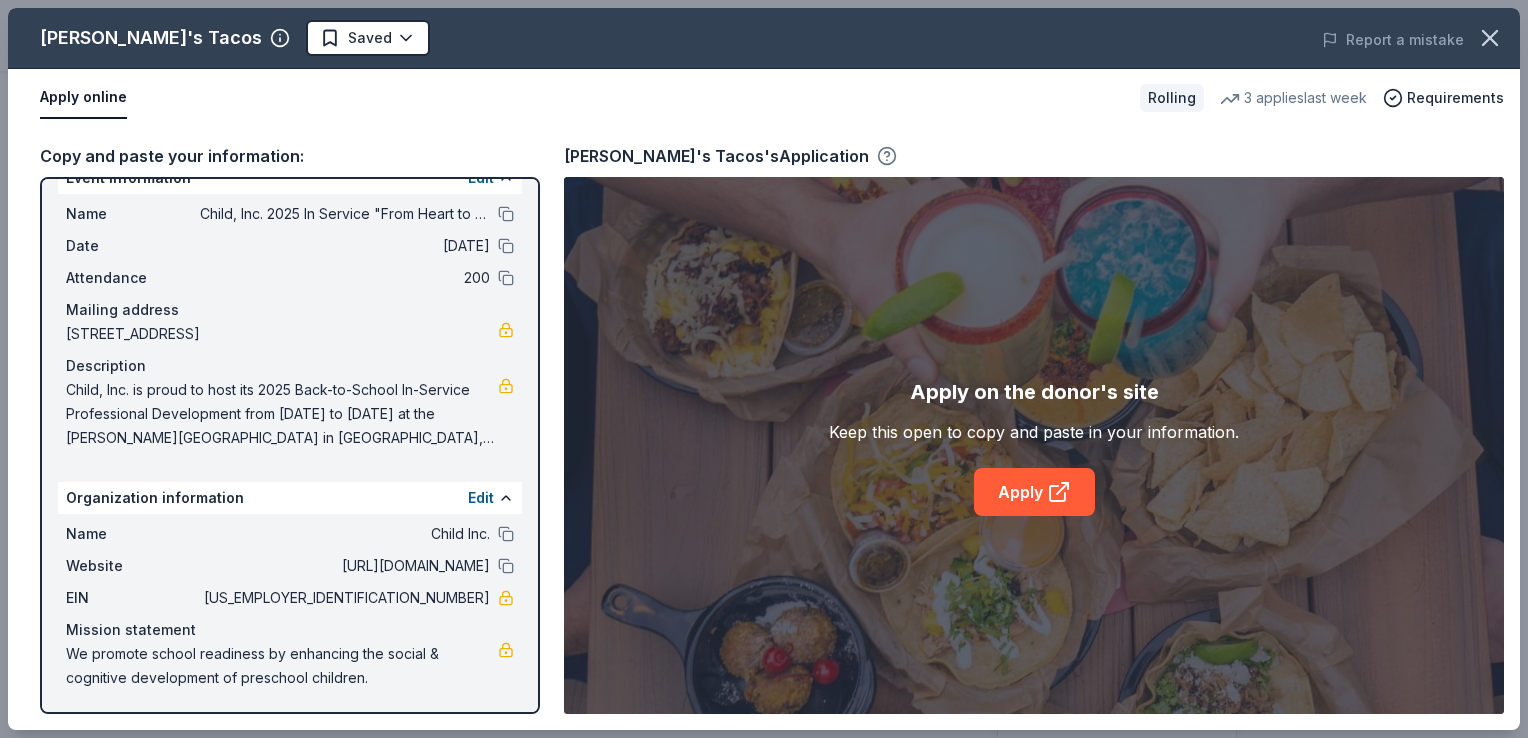 click 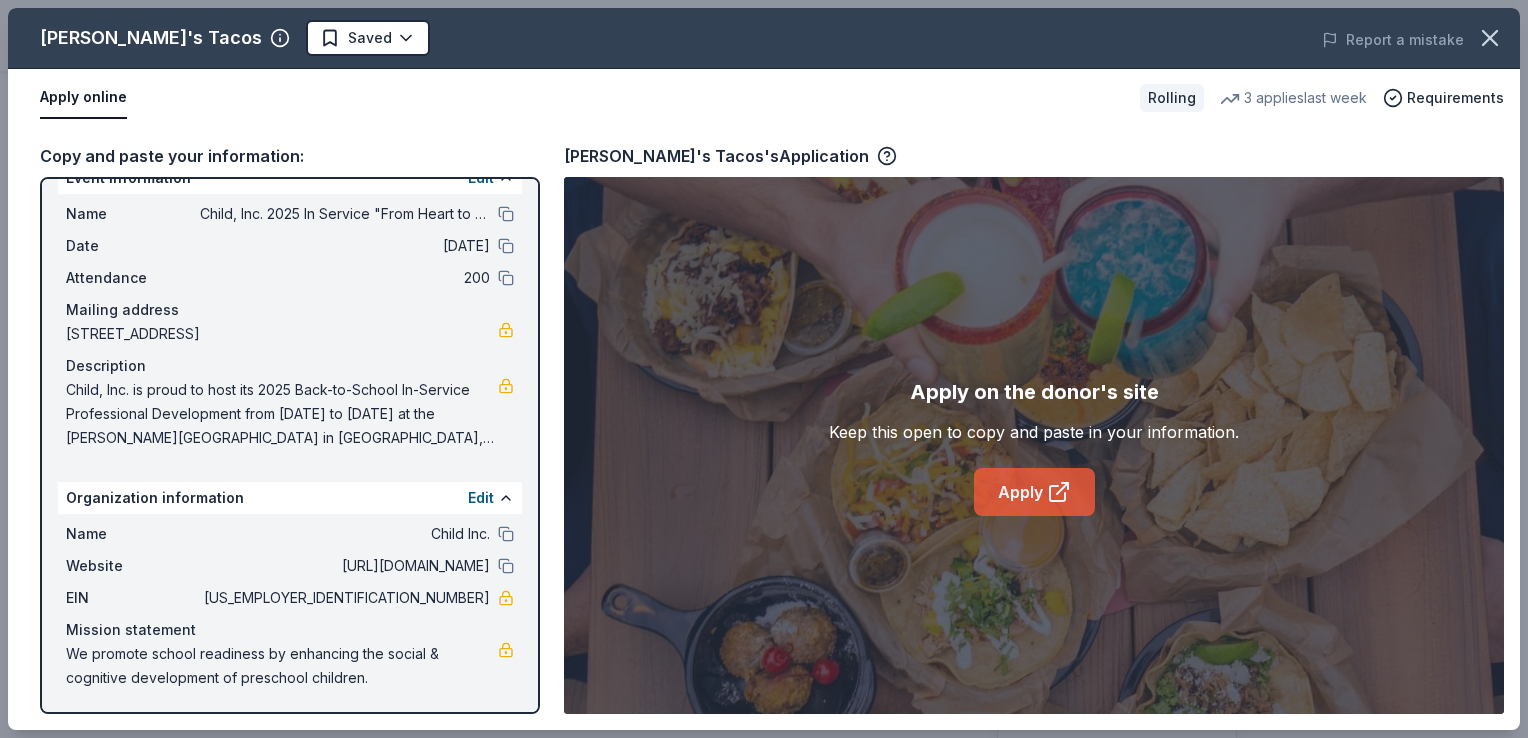 click on "Apply" at bounding box center (1034, 492) 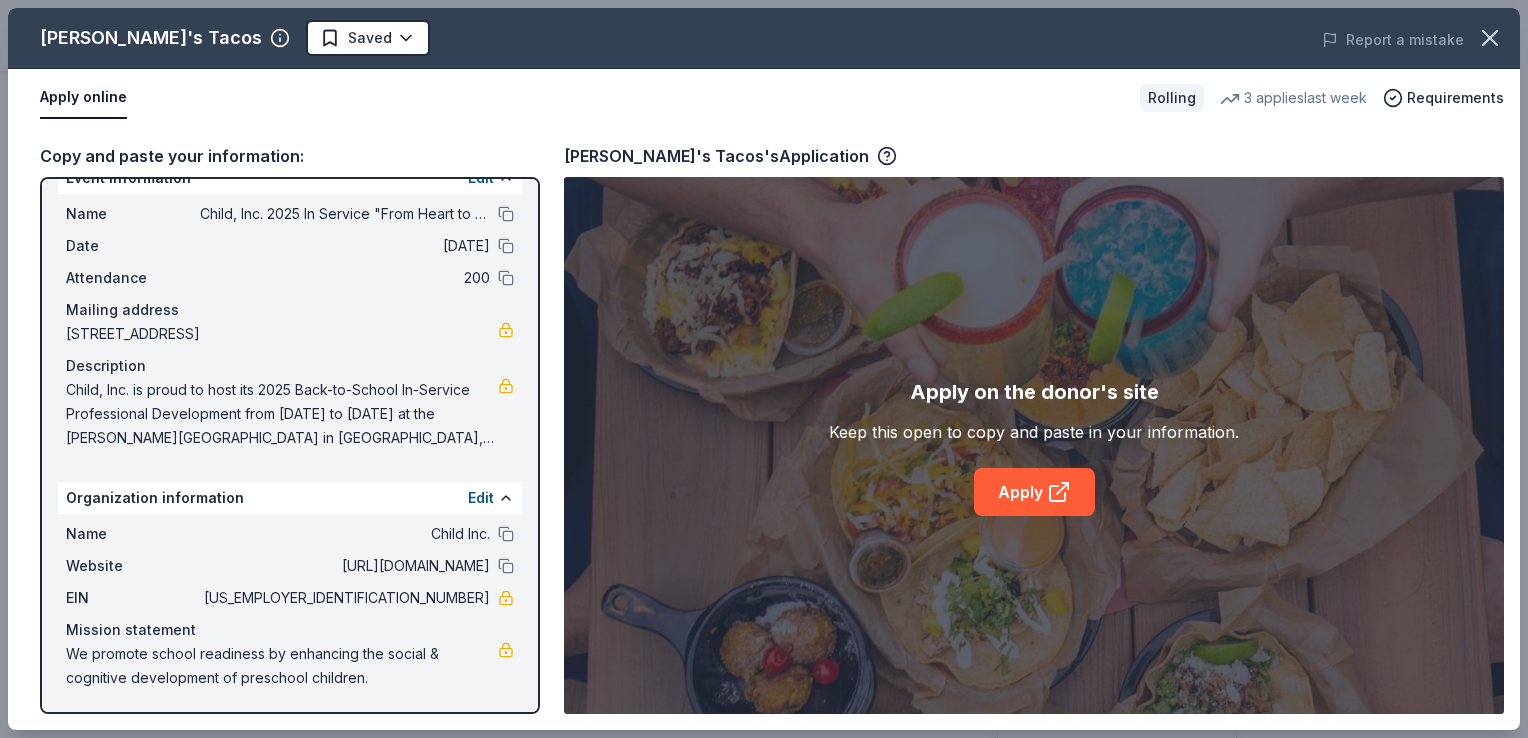 drag, startPoint x: 62, startPoint y: 390, endPoint x: 332, endPoint y: 434, distance: 273.5617 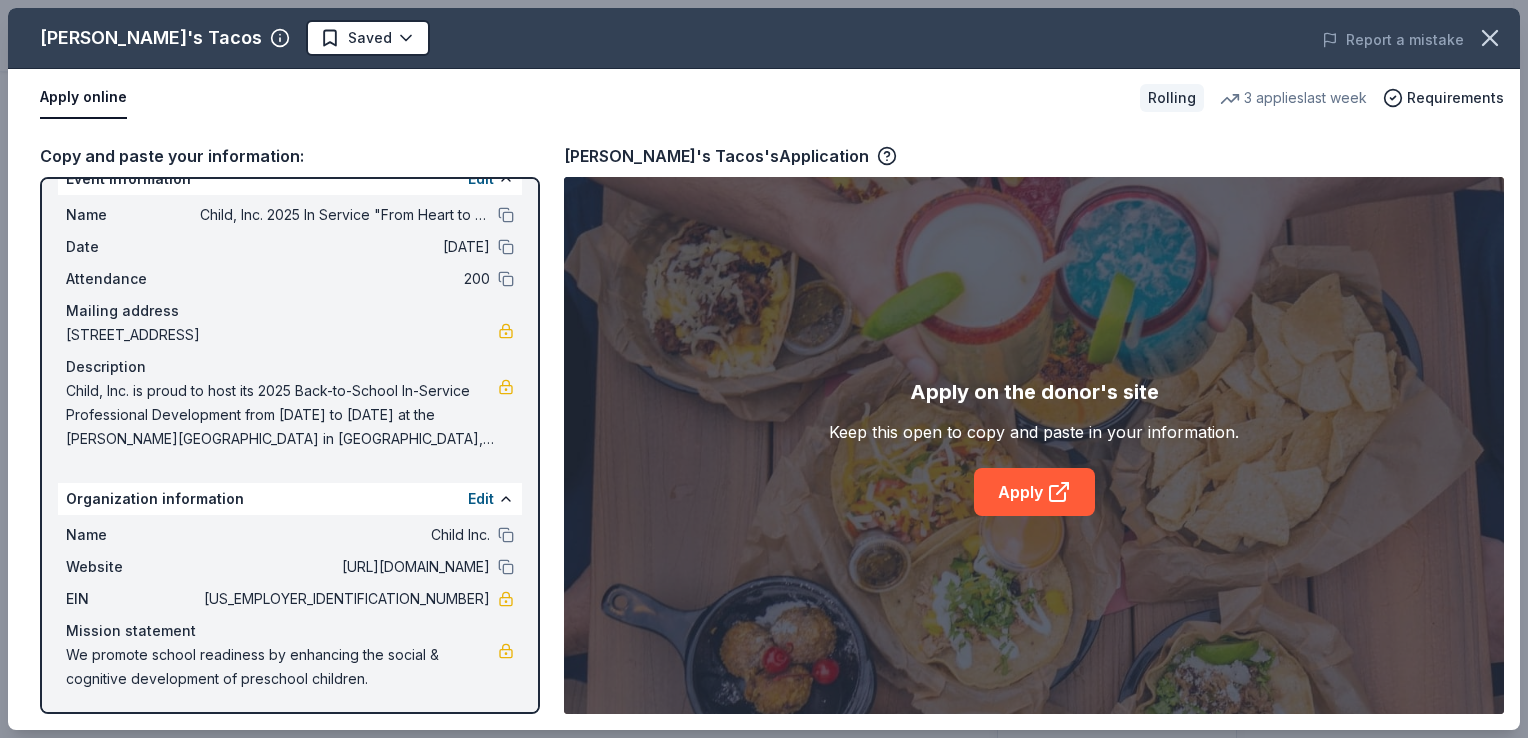 scroll, scrollTop: 20, scrollLeft: 0, axis: vertical 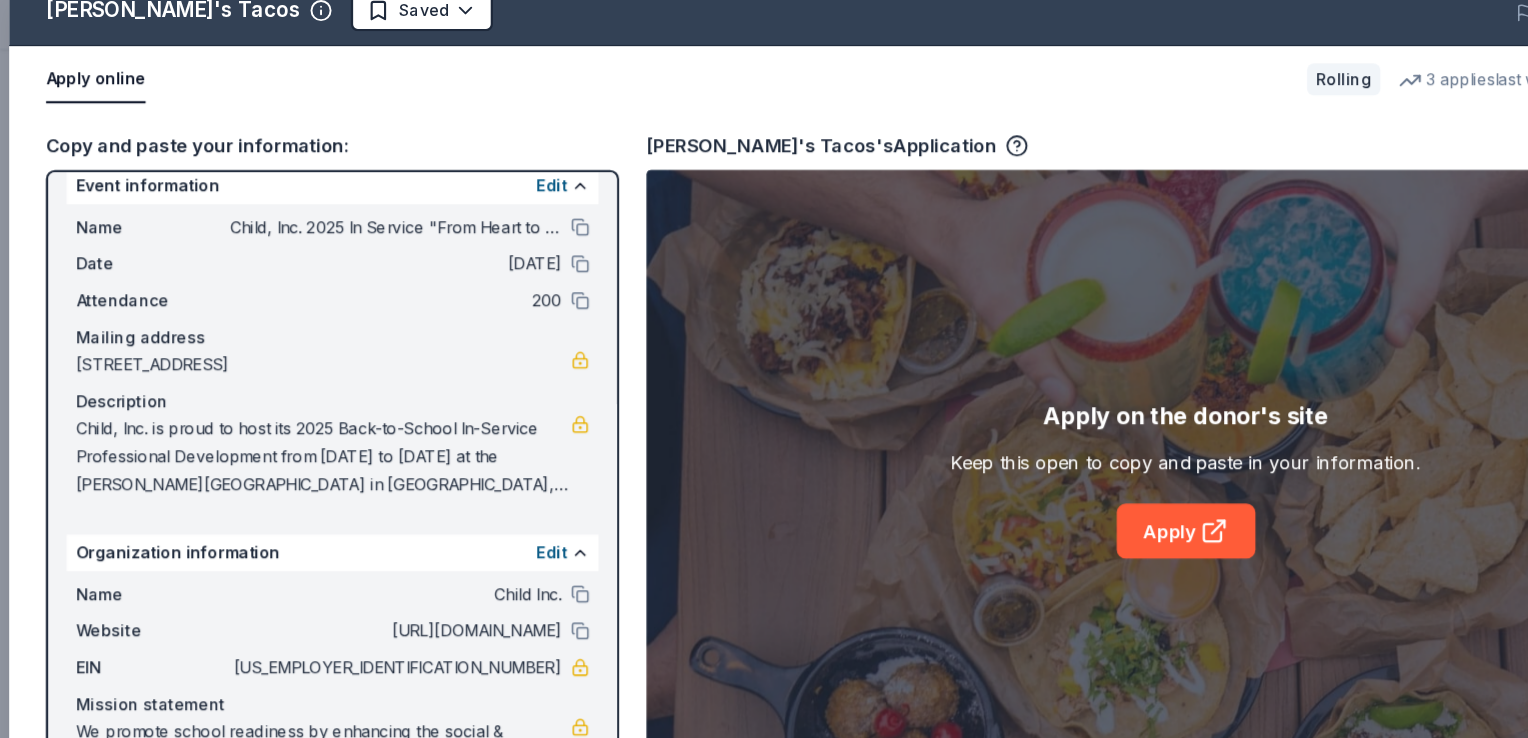 drag, startPoint x: 78, startPoint y: 219, endPoint x: 168, endPoint y: 263, distance: 100.17984 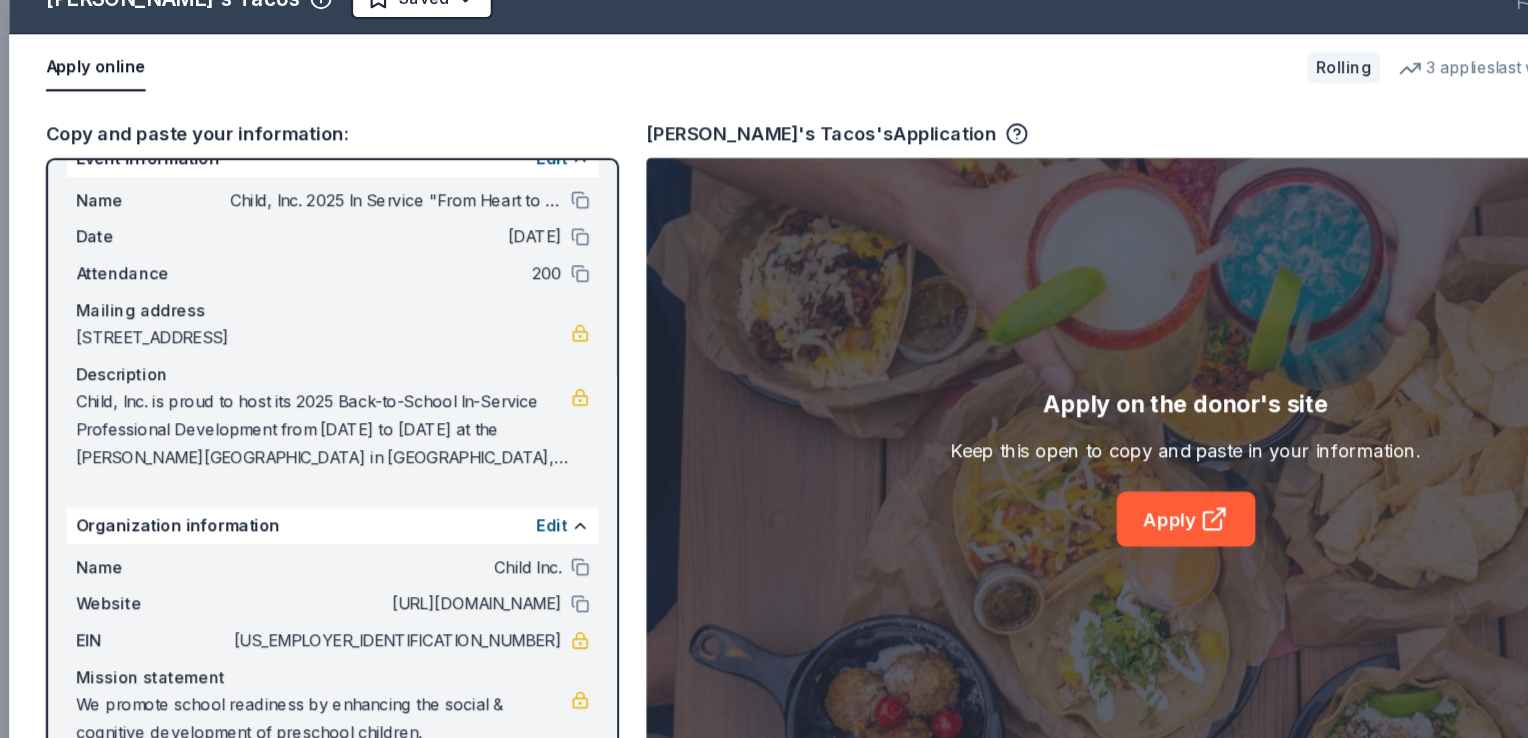 scroll, scrollTop: 144, scrollLeft: 0, axis: vertical 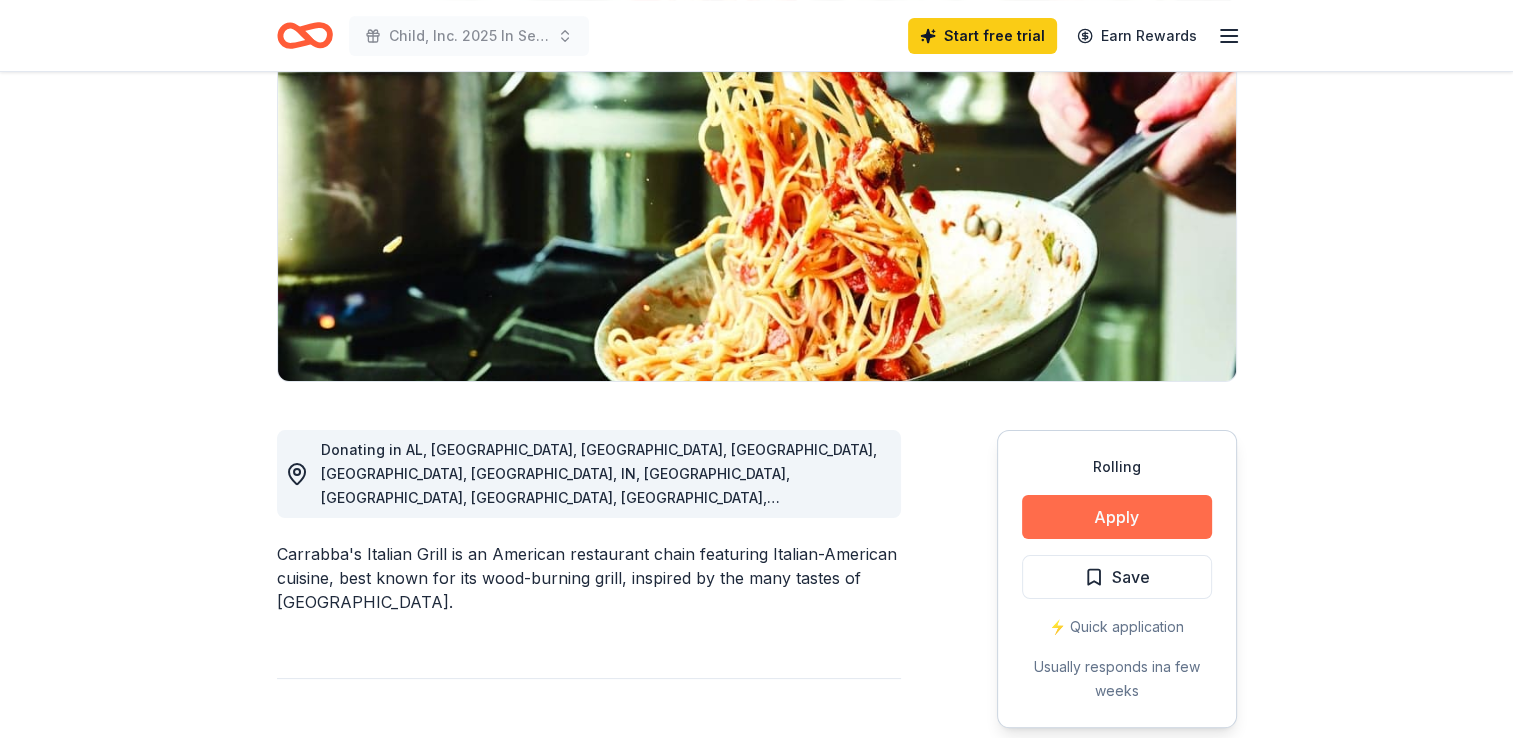 click on "Apply" at bounding box center (1117, 517) 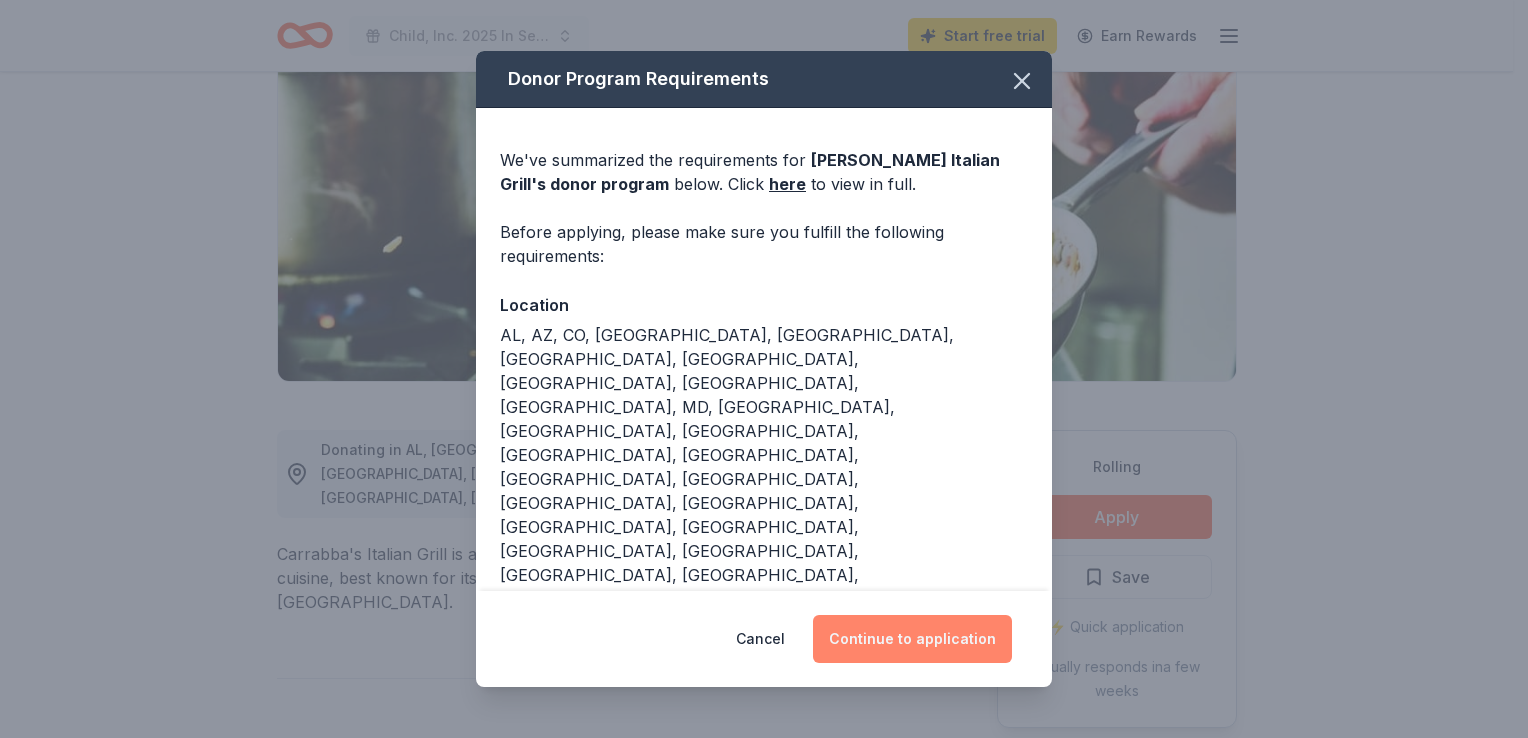 click on "Continue to application" at bounding box center [912, 639] 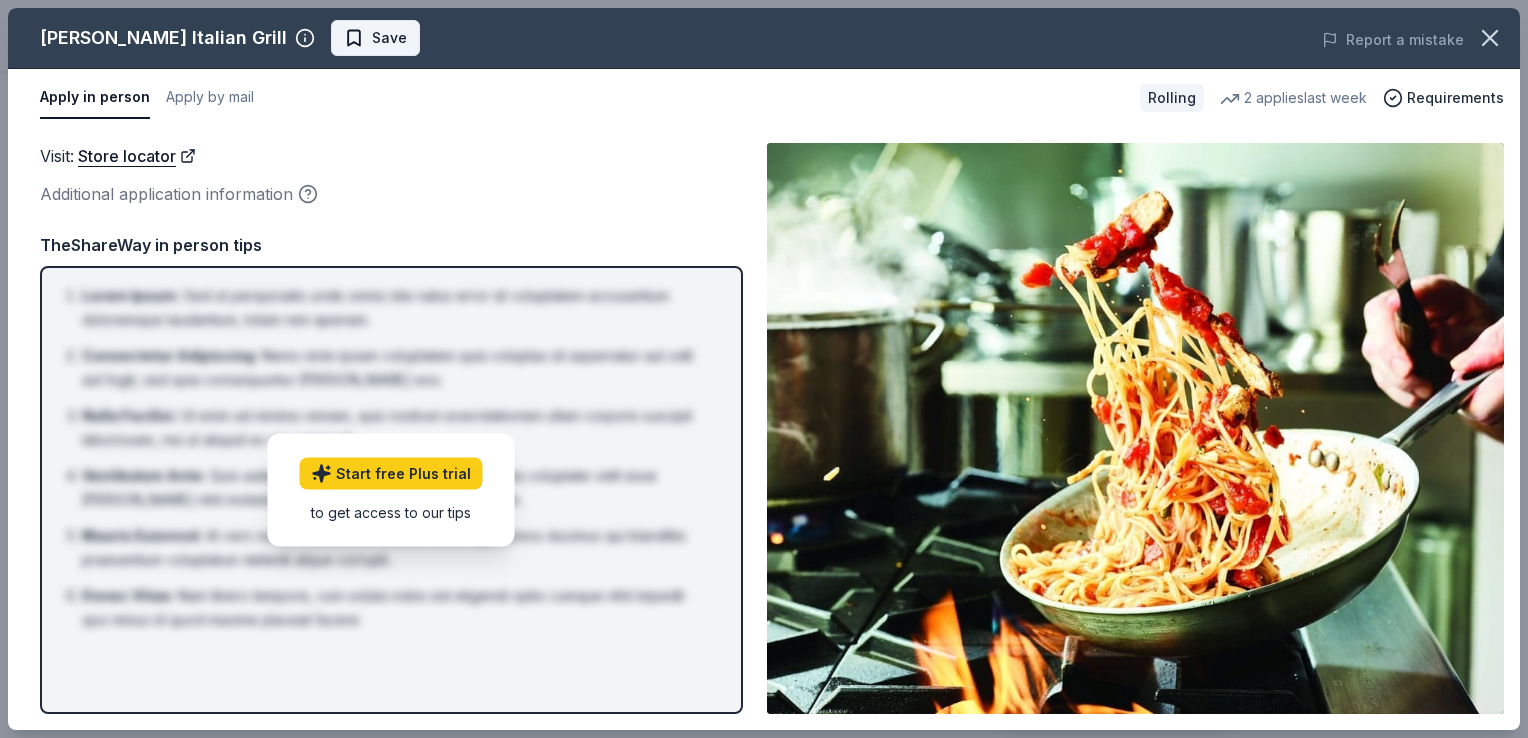 click on "Save" at bounding box center [375, 38] 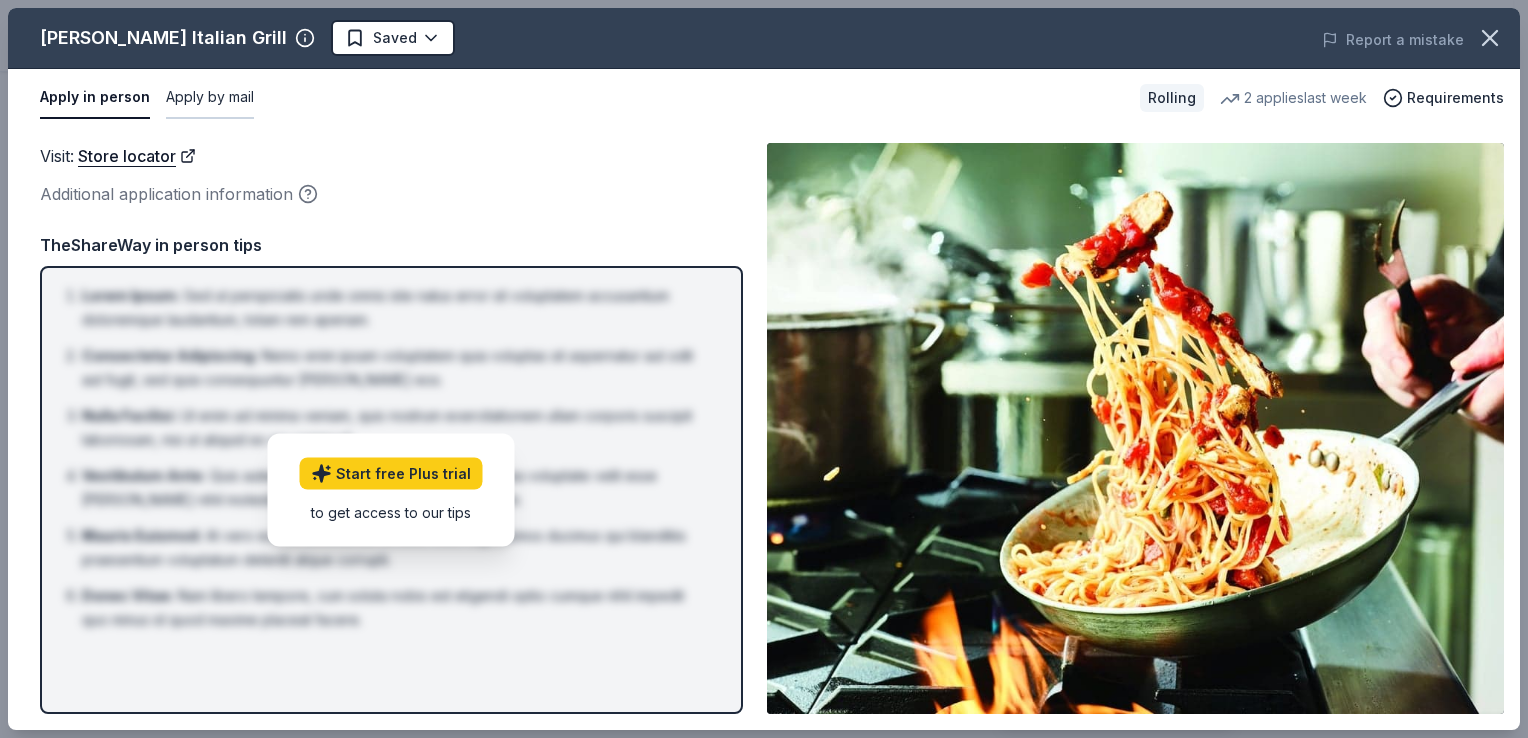 click on "Apply by mail" at bounding box center [210, 98] 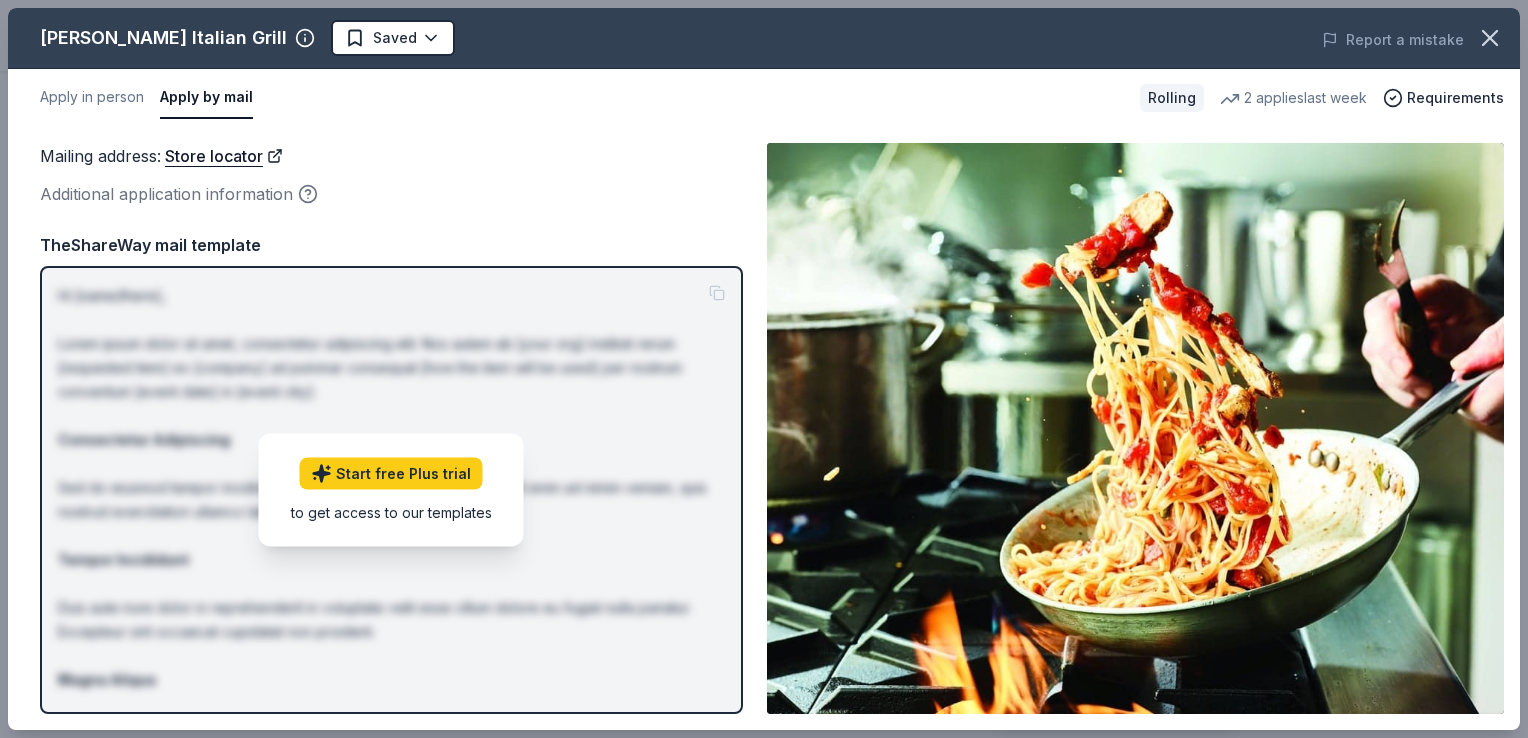 click on "Report a mistake" at bounding box center [1225, 40] 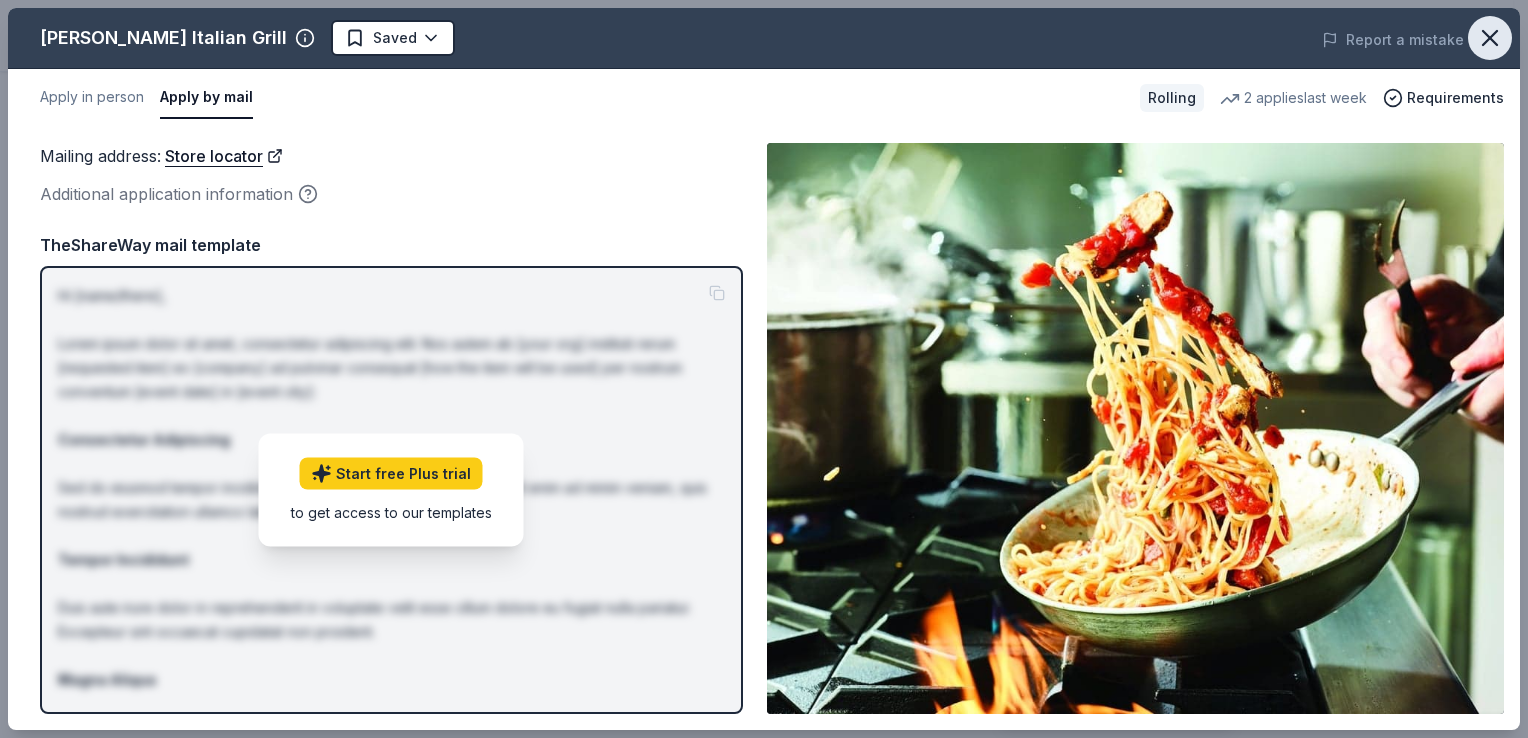 click 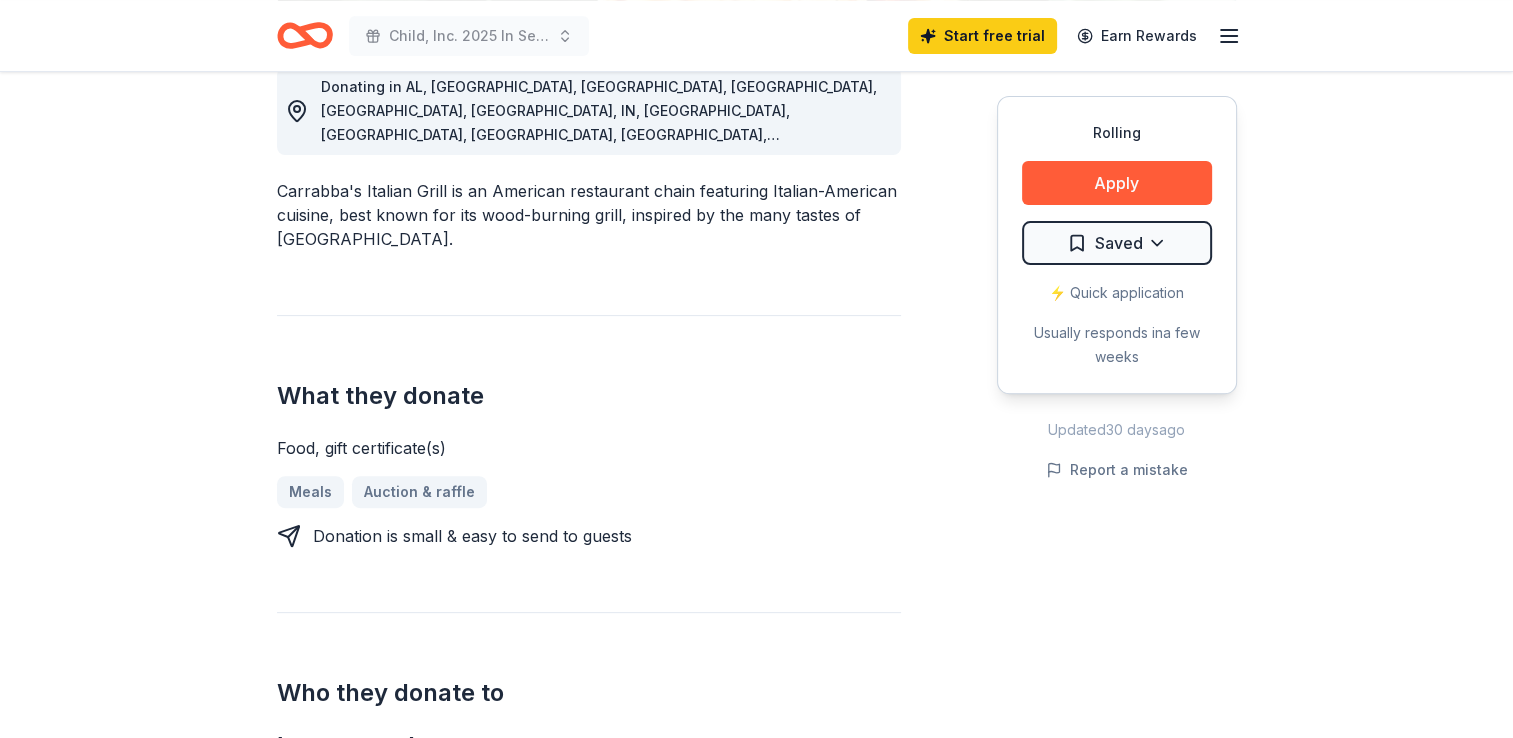 scroll, scrollTop: 600, scrollLeft: 0, axis: vertical 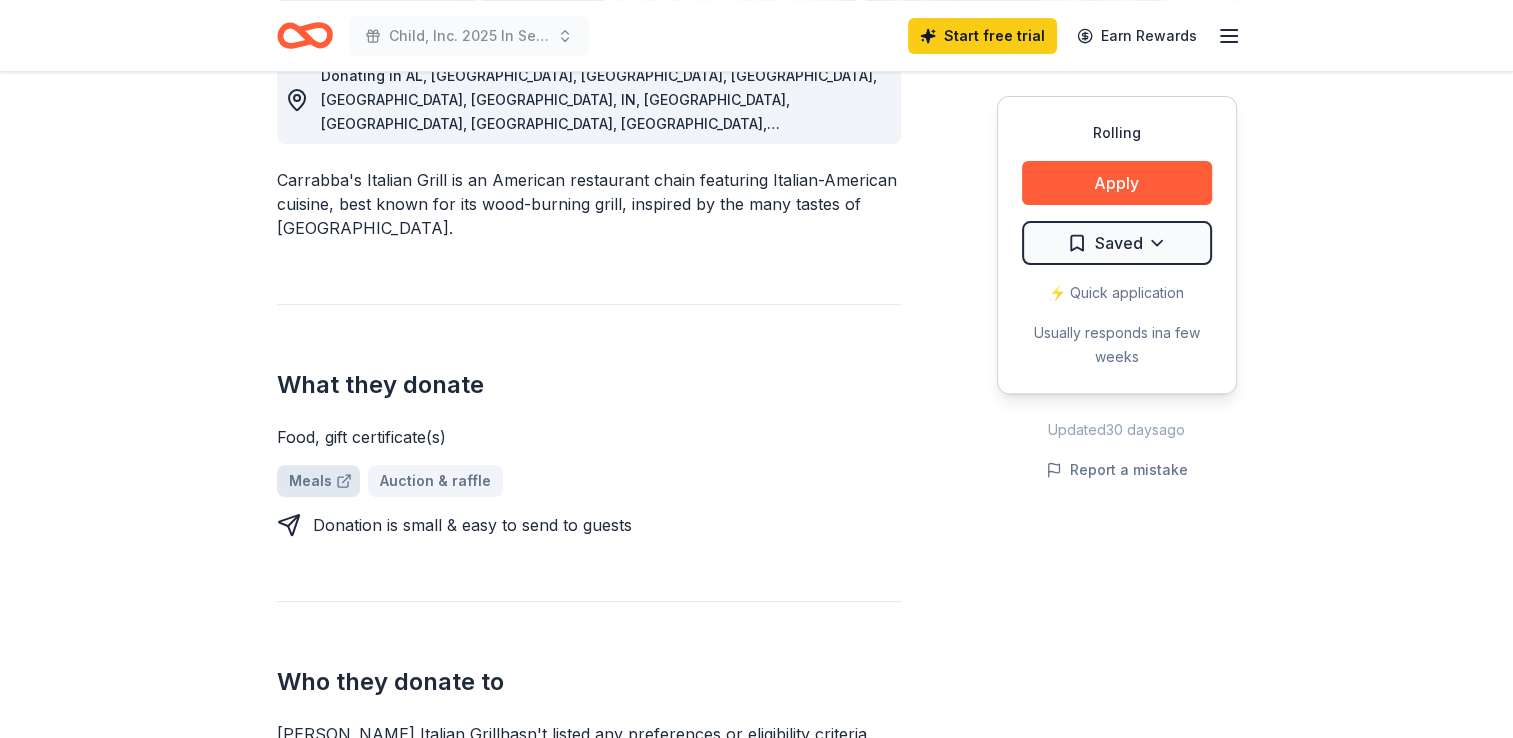 click on "Meals" at bounding box center [318, 481] 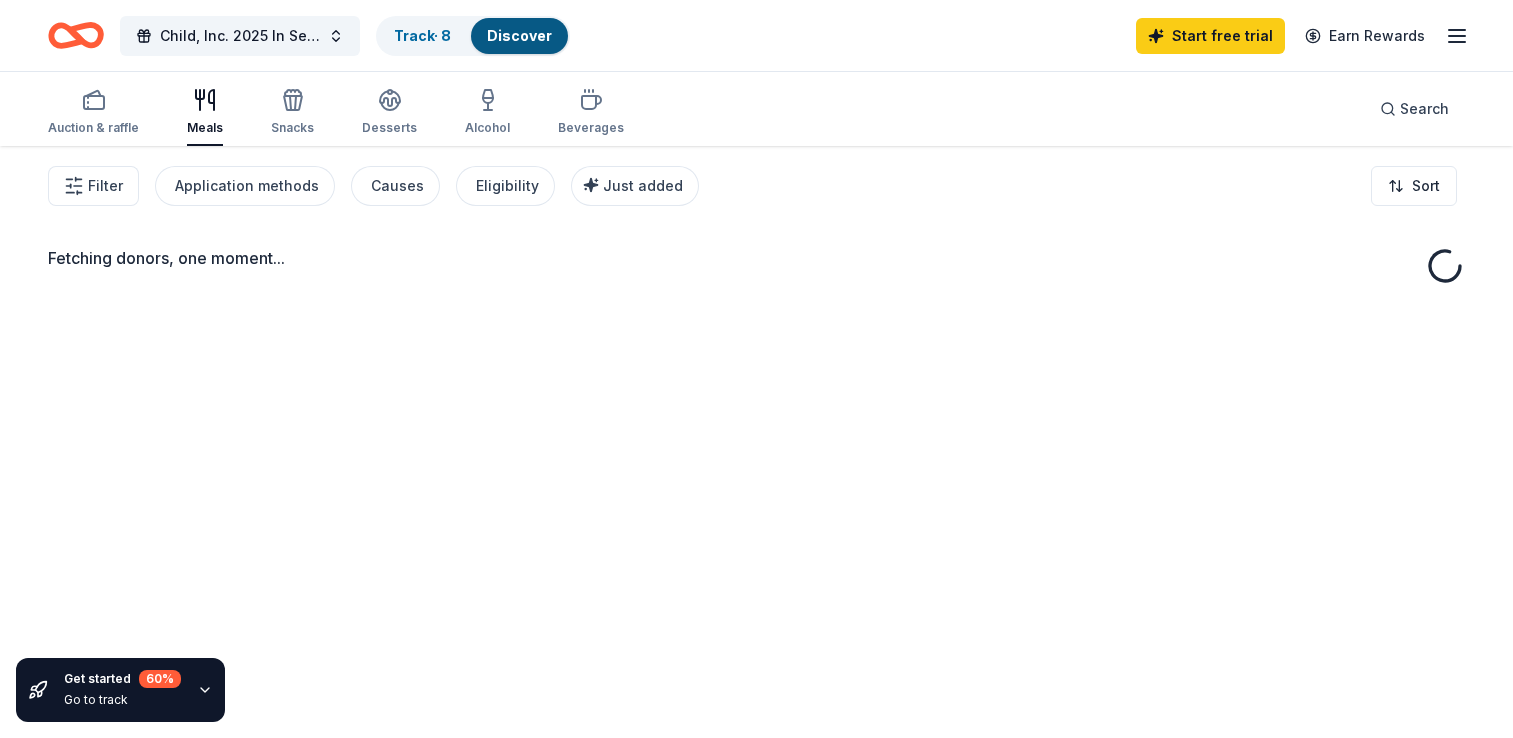 scroll, scrollTop: 0, scrollLeft: 0, axis: both 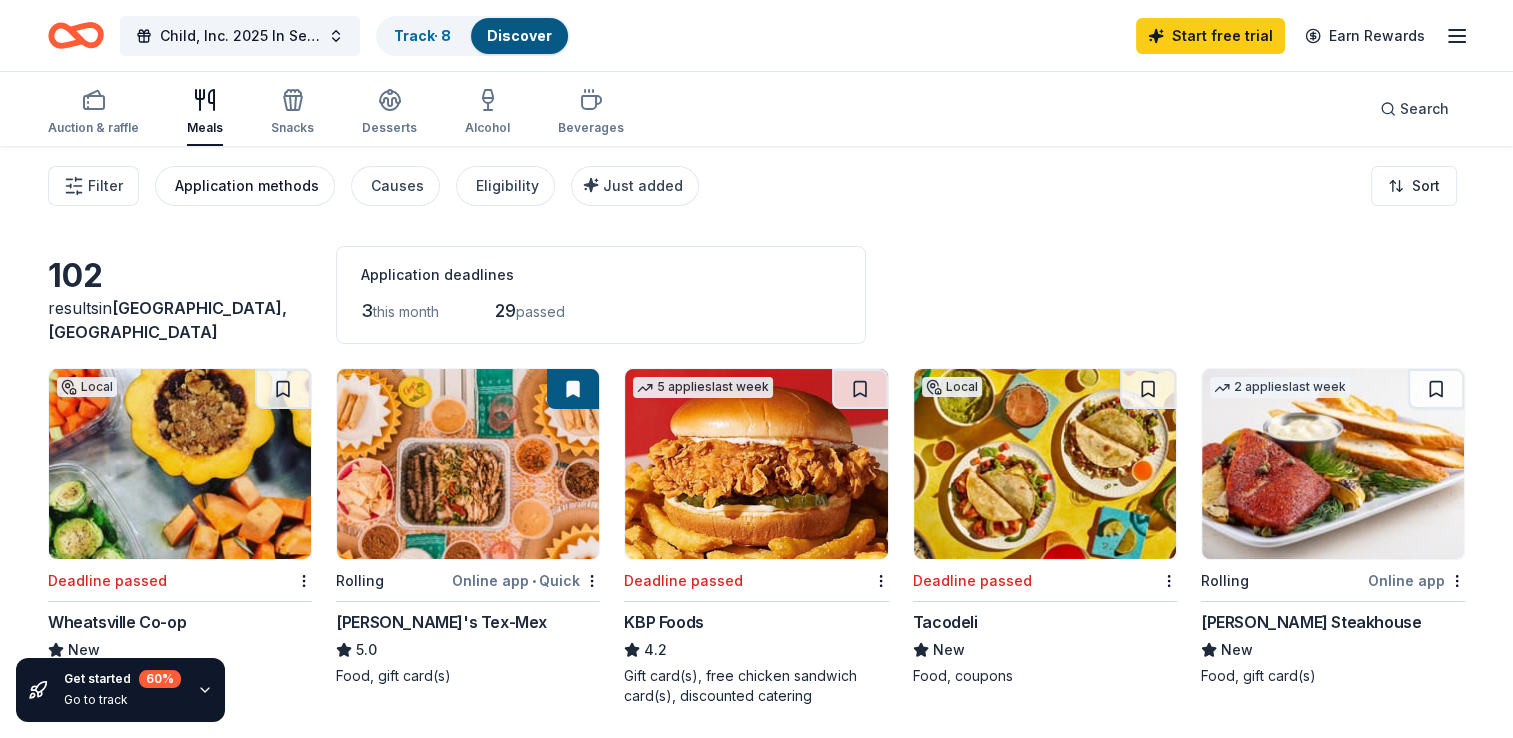 click on "Application methods" at bounding box center [247, 186] 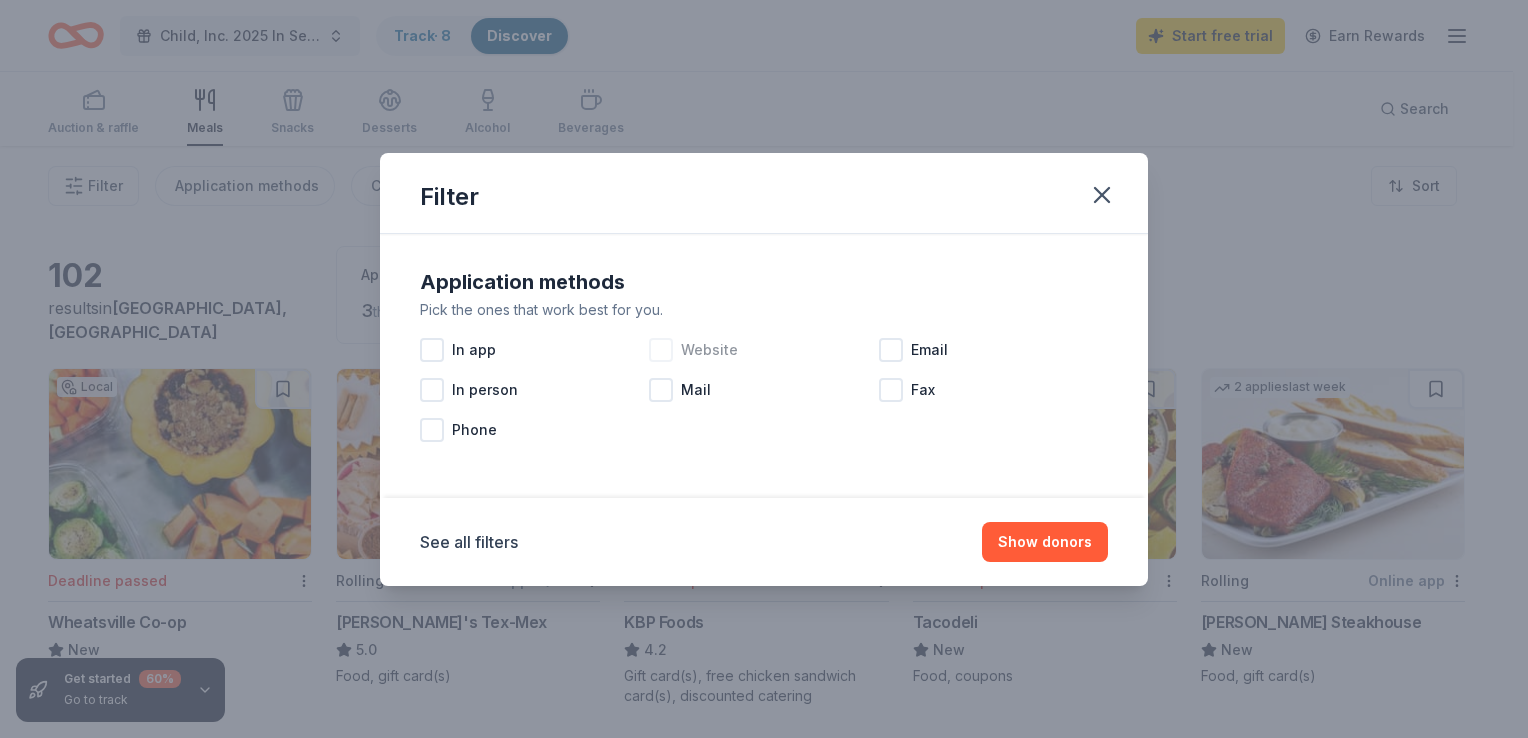 click at bounding box center (661, 350) 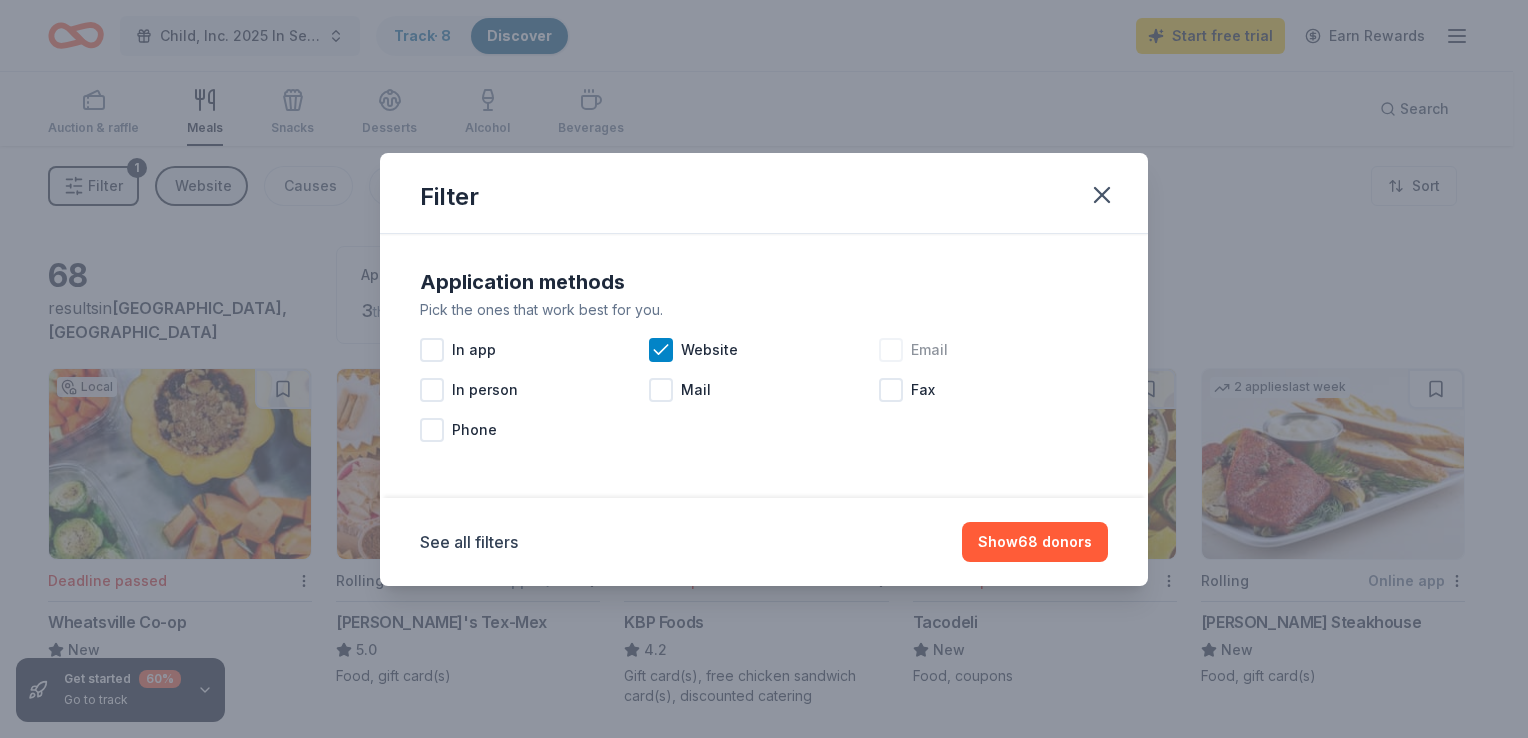 click at bounding box center [891, 350] 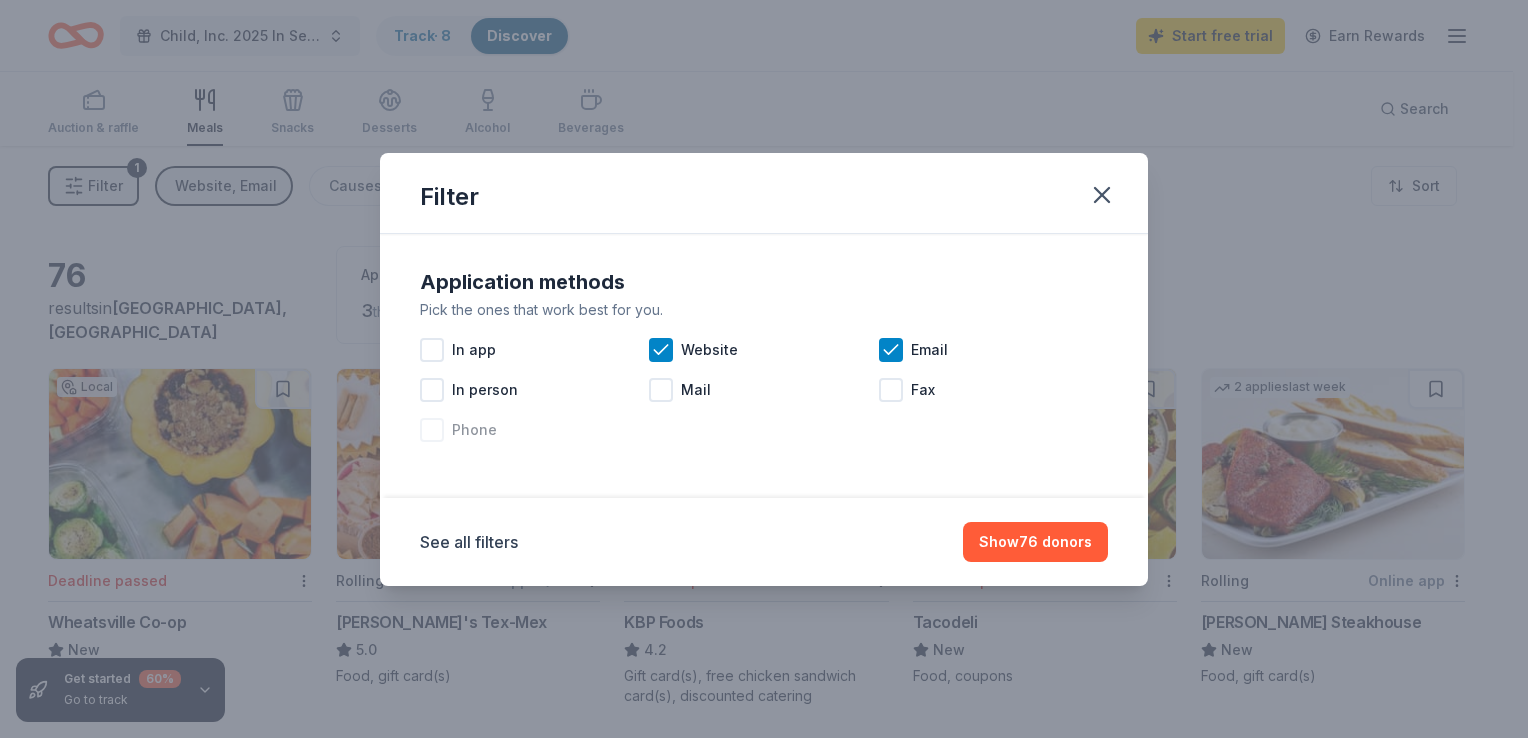 click at bounding box center [432, 430] 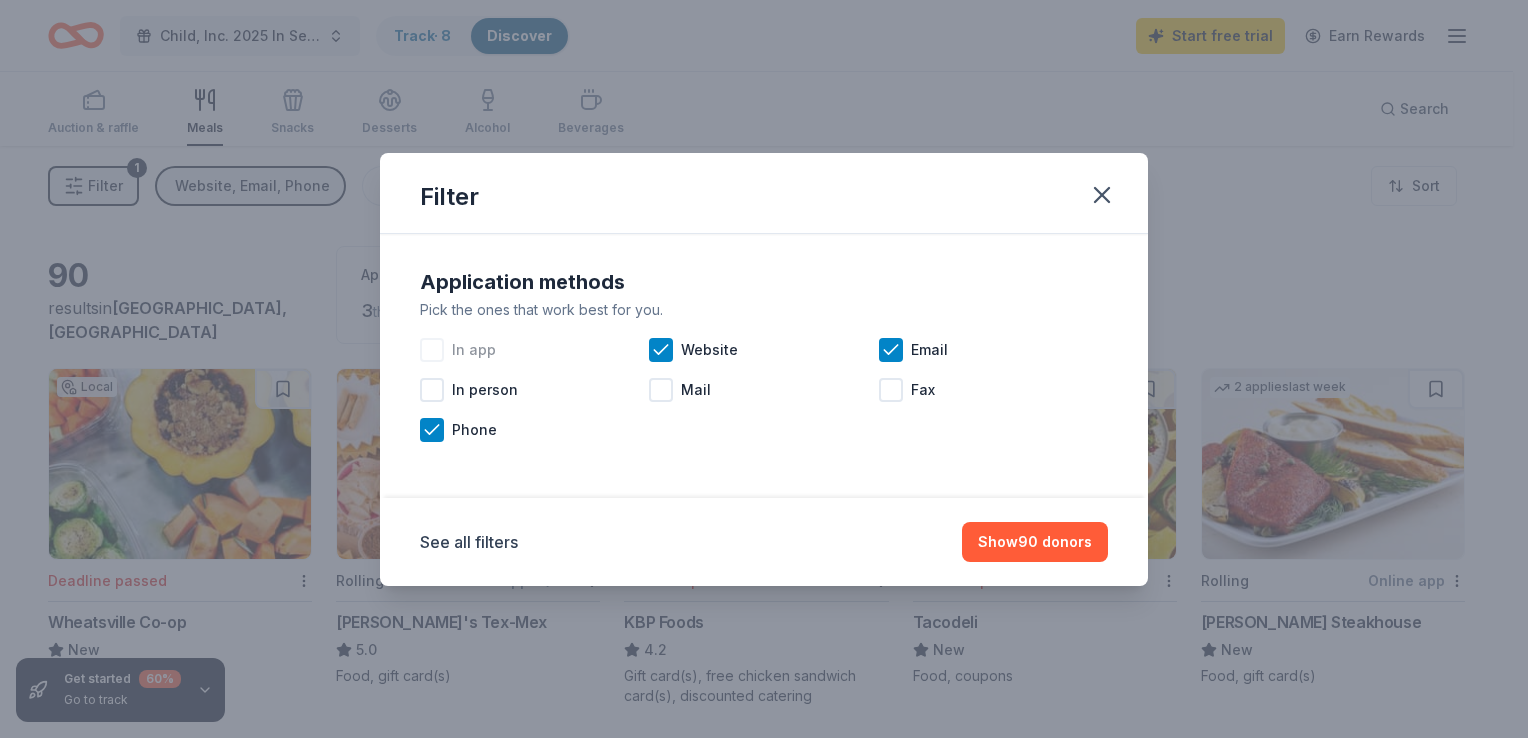 click on "In app" at bounding box center [534, 350] 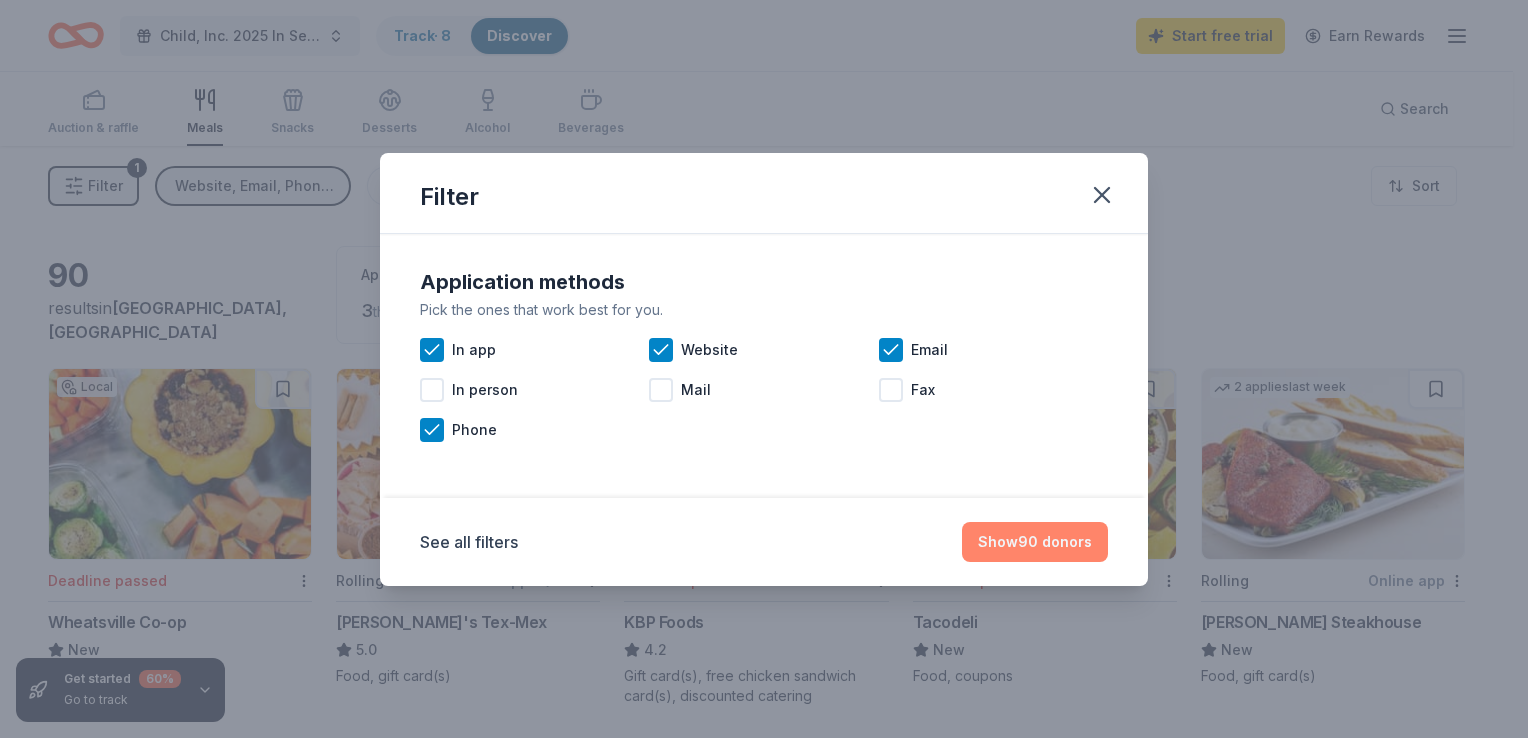 click on "Show  90   donors" at bounding box center [1035, 542] 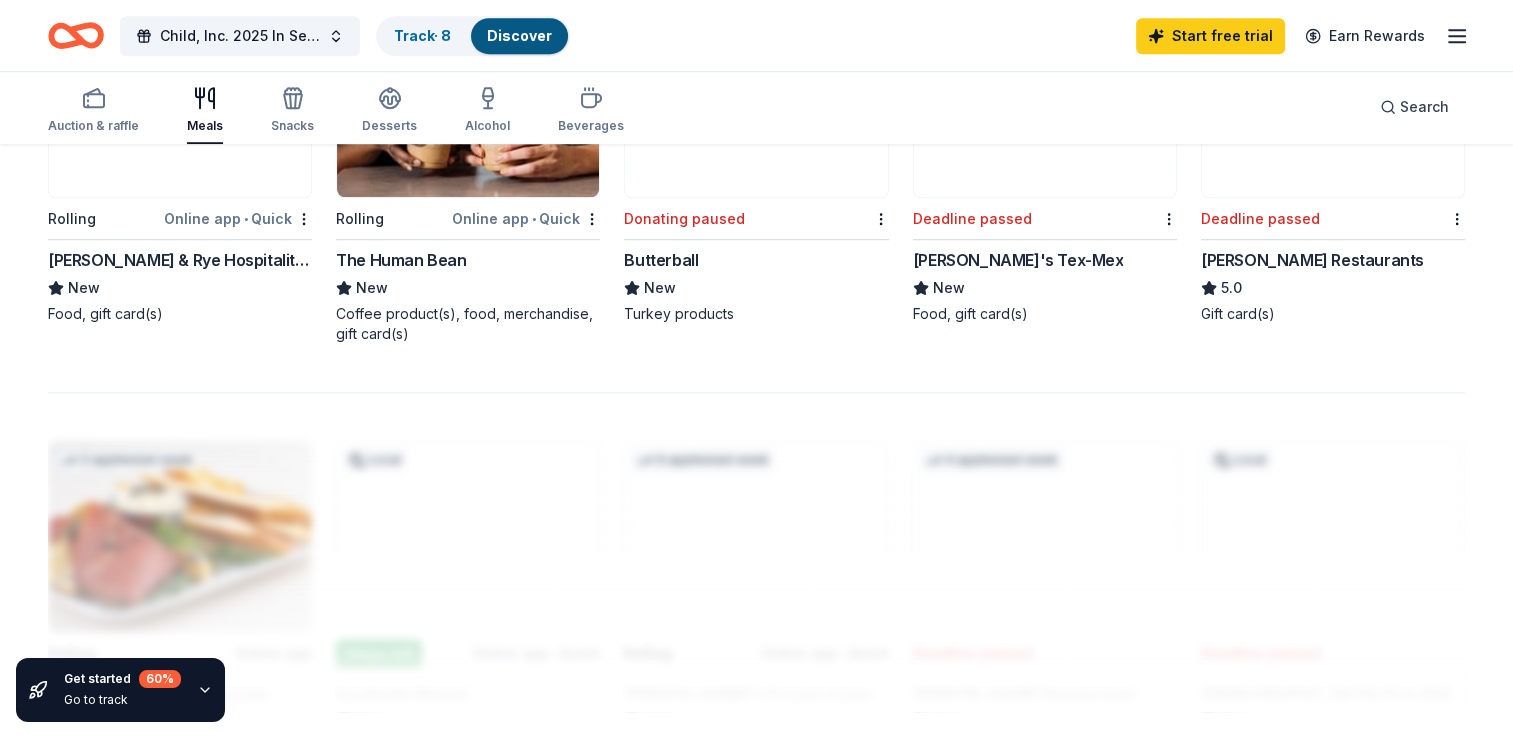scroll, scrollTop: 1740, scrollLeft: 0, axis: vertical 